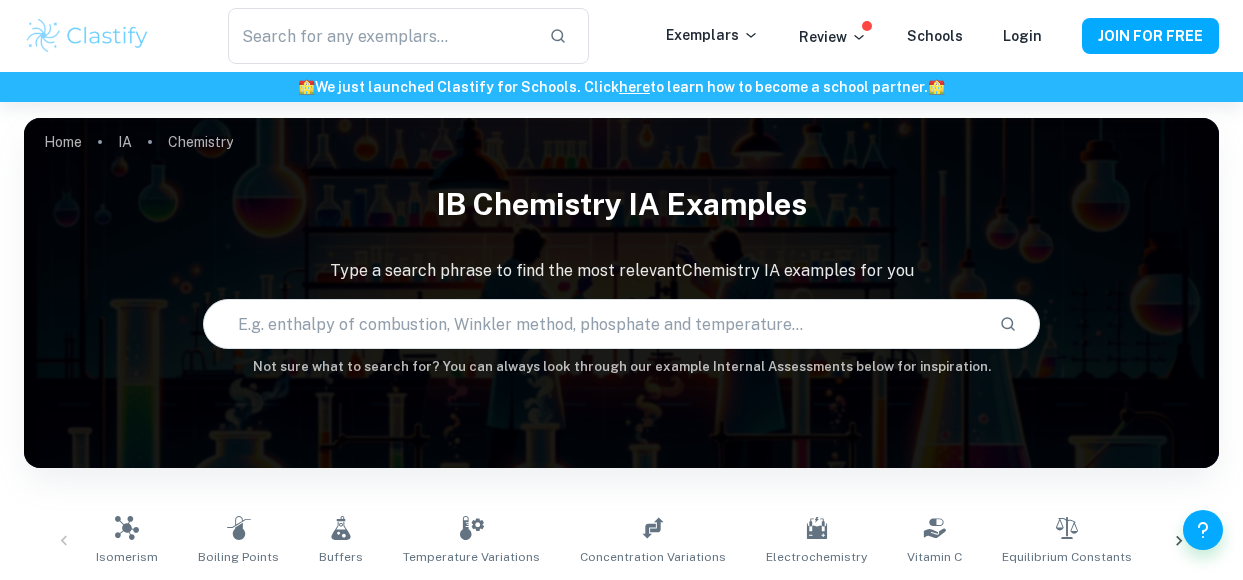 scroll, scrollTop: 0, scrollLeft: 0, axis: both 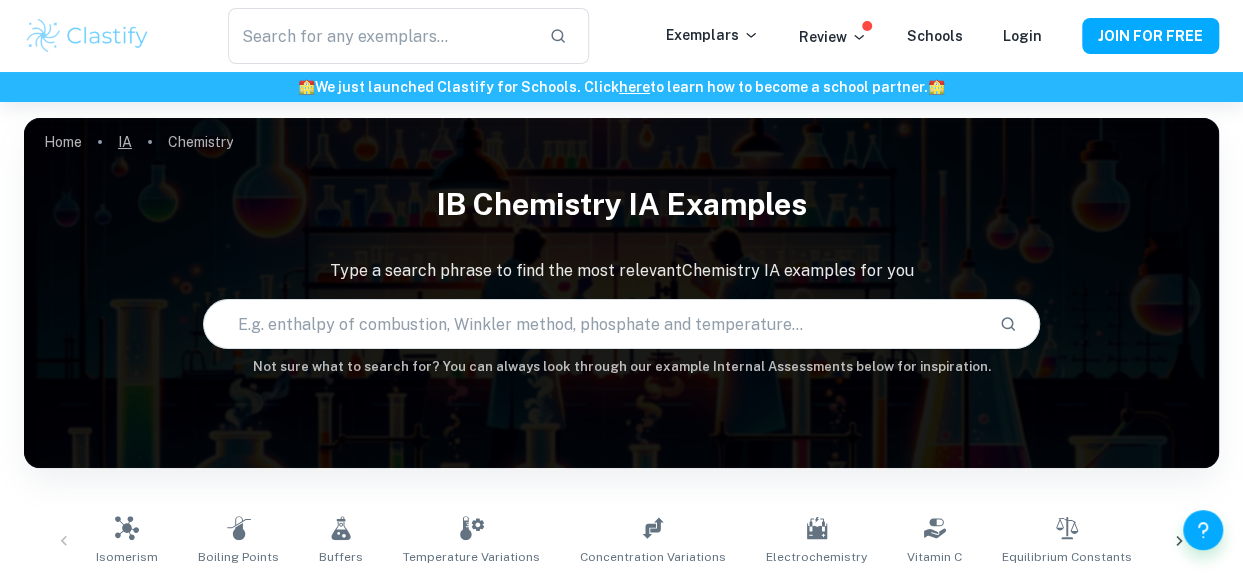 click on "IA" at bounding box center (125, 142) 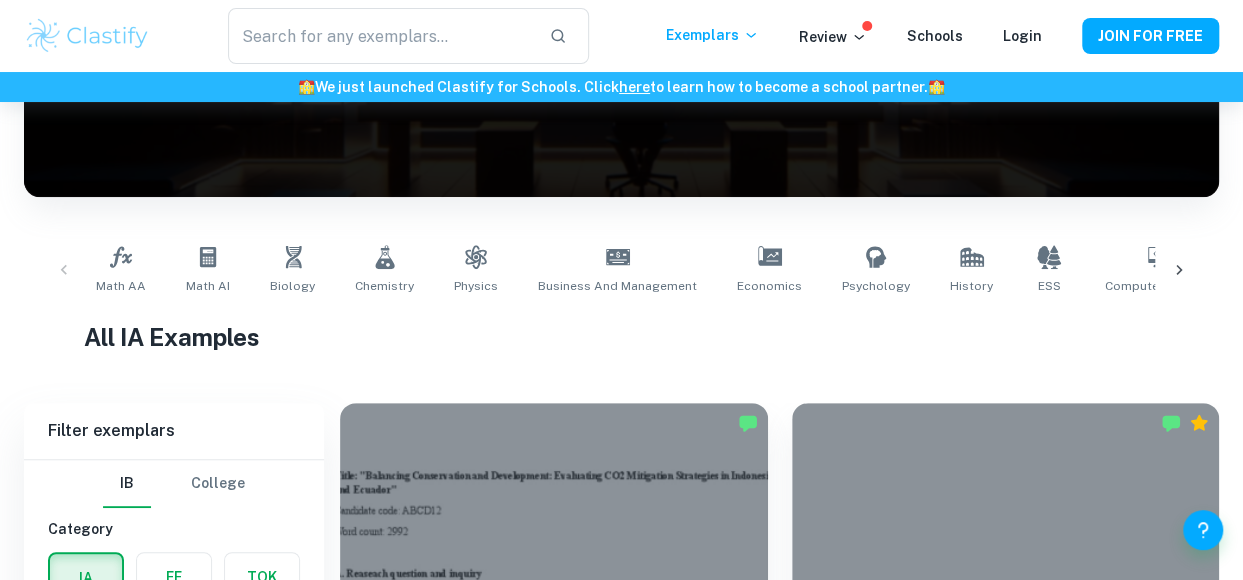 scroll, scrollTop: 272, scrollLeft: 0, axis: vertical 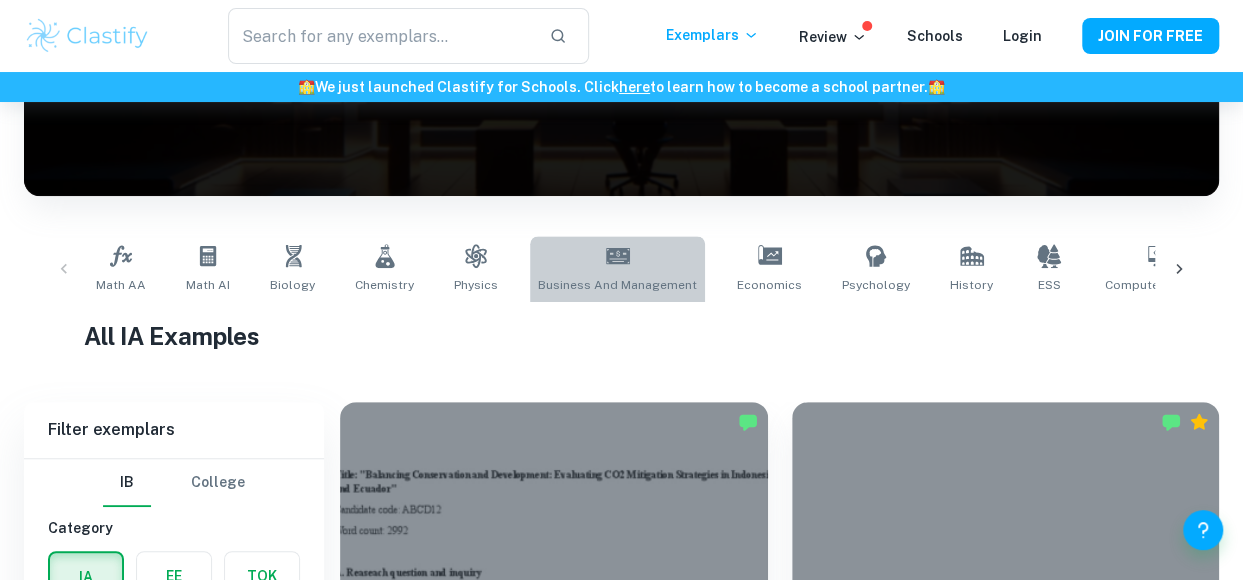 click on "Business and Management" at bounding box center (617, 285) 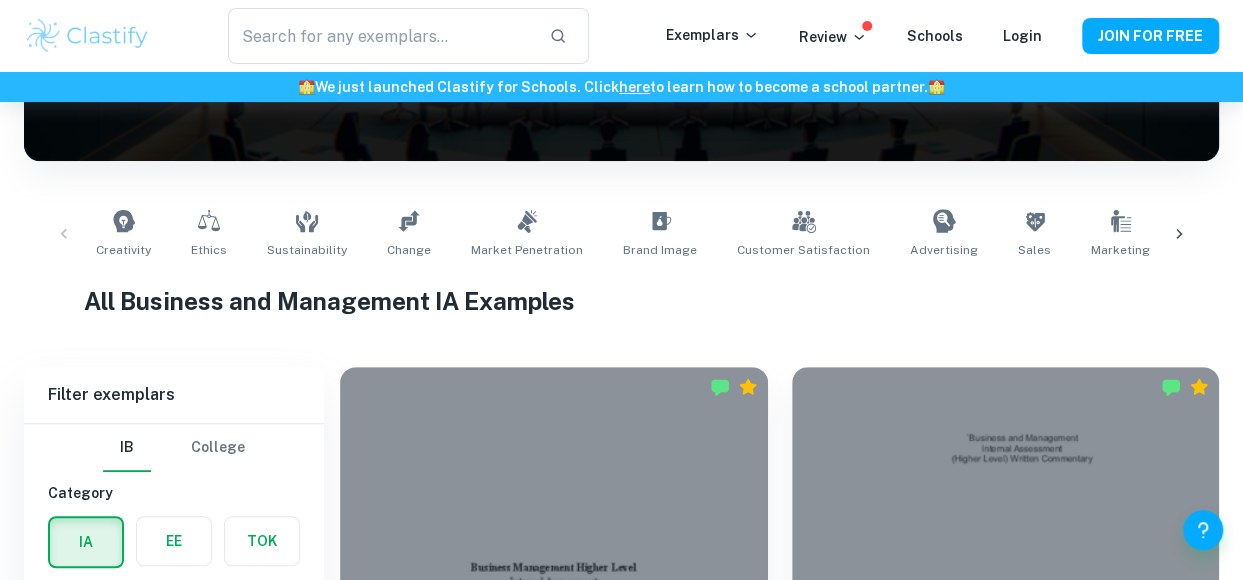 scroll, scrollTop: 605, scrollLeft: 0, axis: vertical 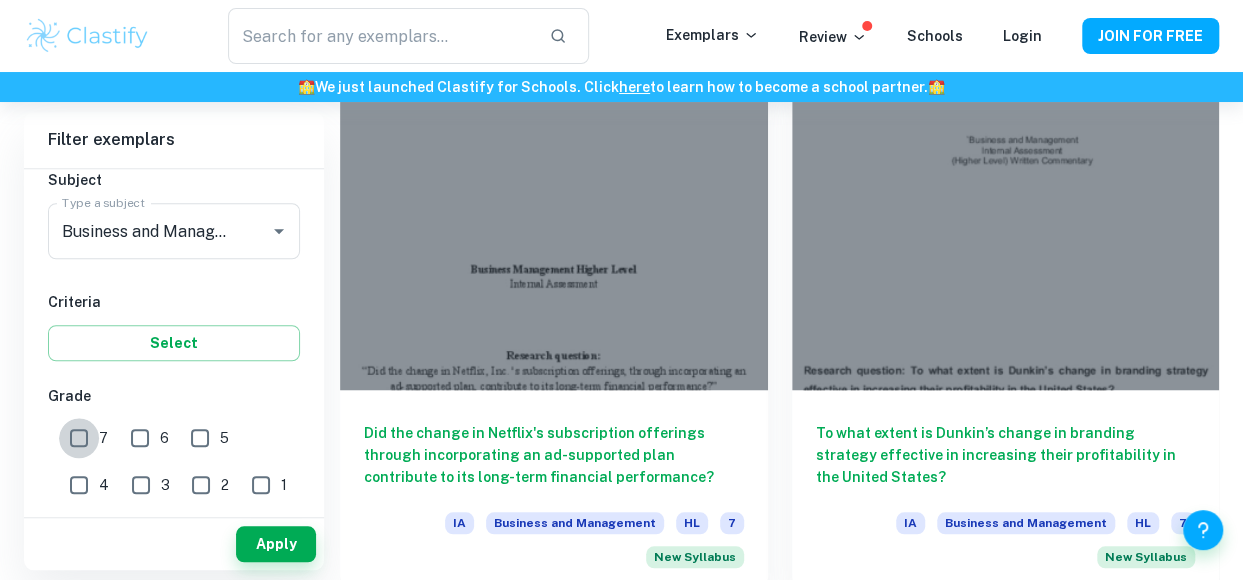 click on "7" at bounding box center [79, 438] 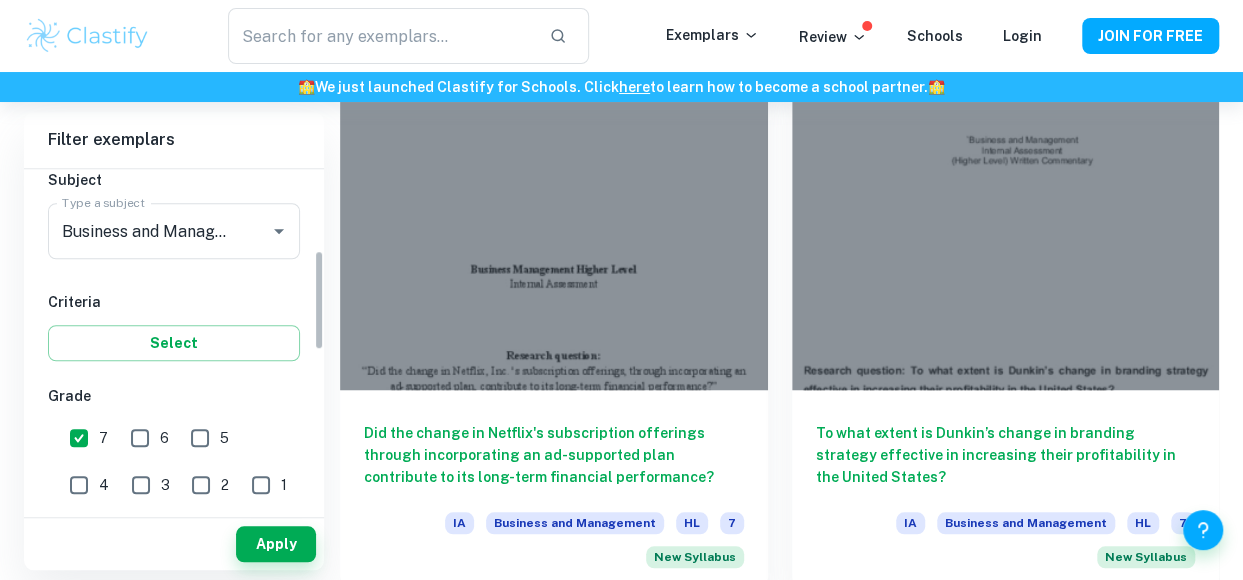scroll, scrollTop: 473, scrollLeft: 0, axis: vertical 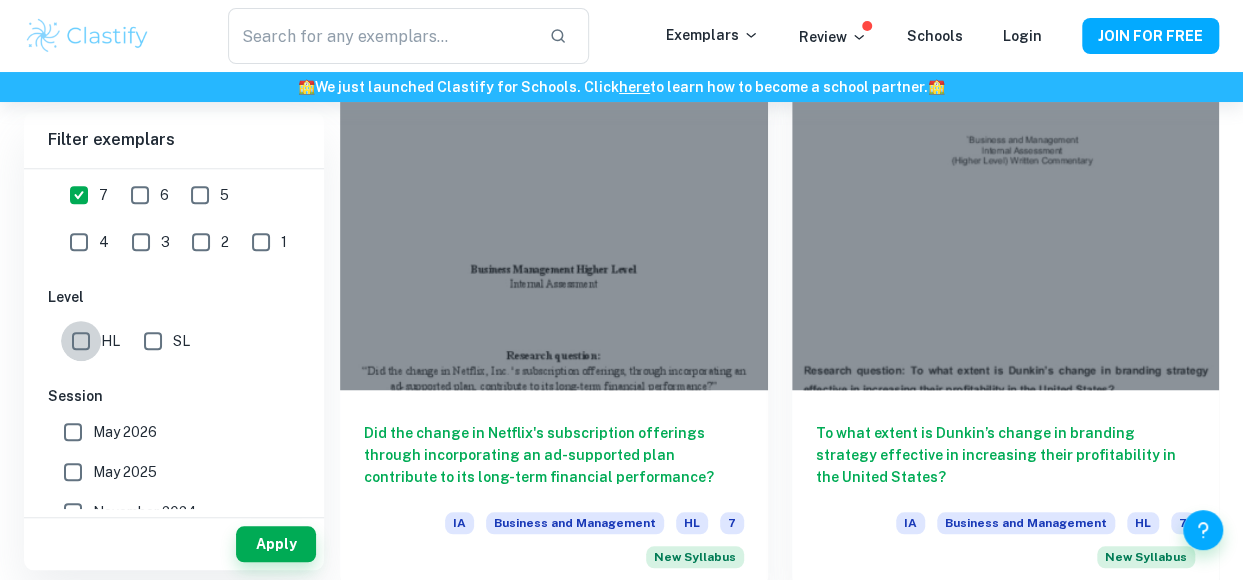 click on "HL" at bounding box center (81, 341) 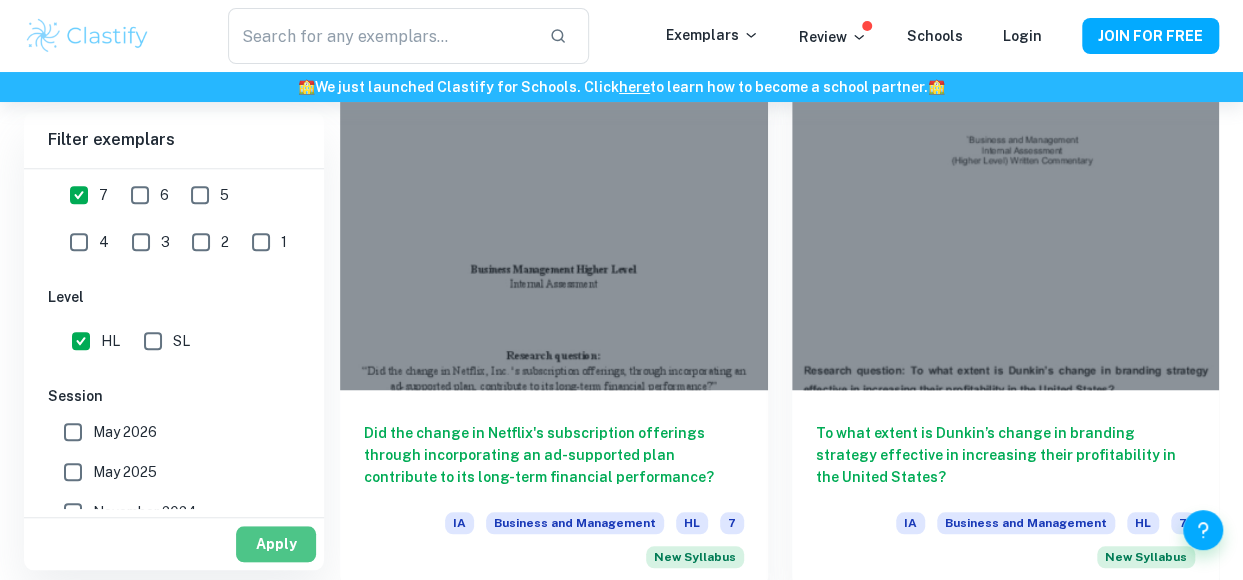 click on "Apply" at bounding box center [276, 544] 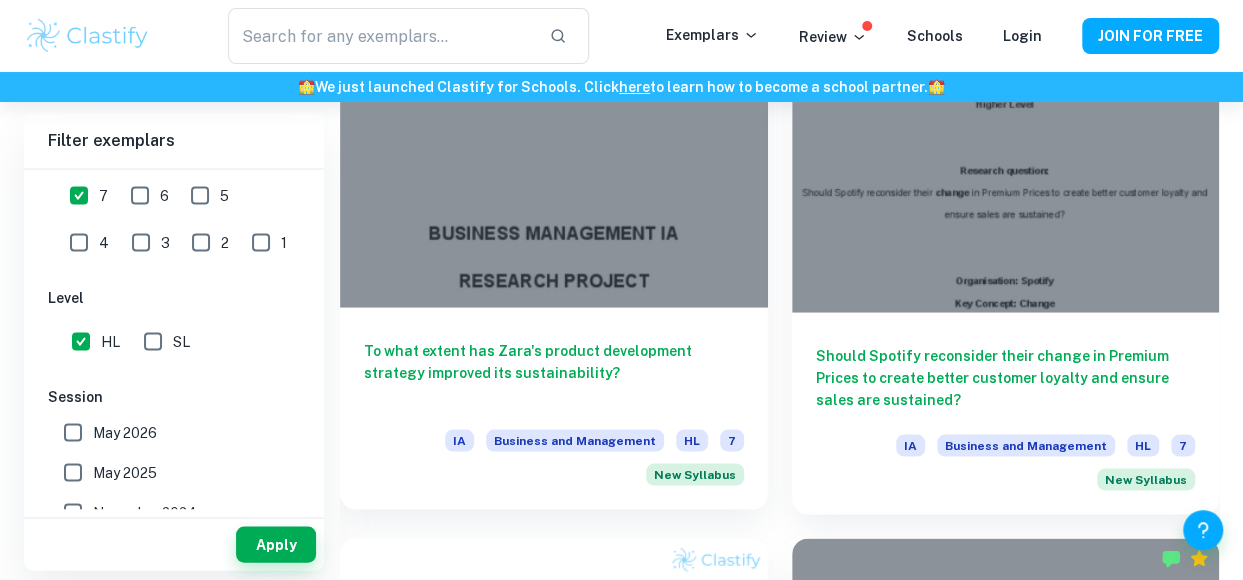 scroll, scrollTop: 1771, scrollLeft: 0, axis: vertical 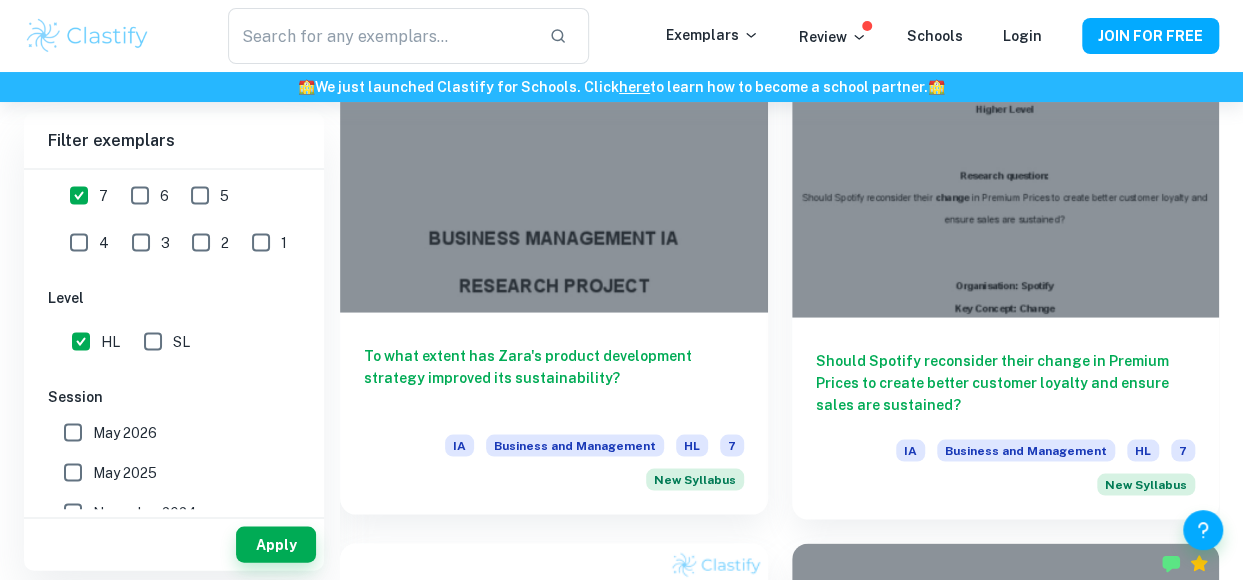 click at bounding box center [554, 151] 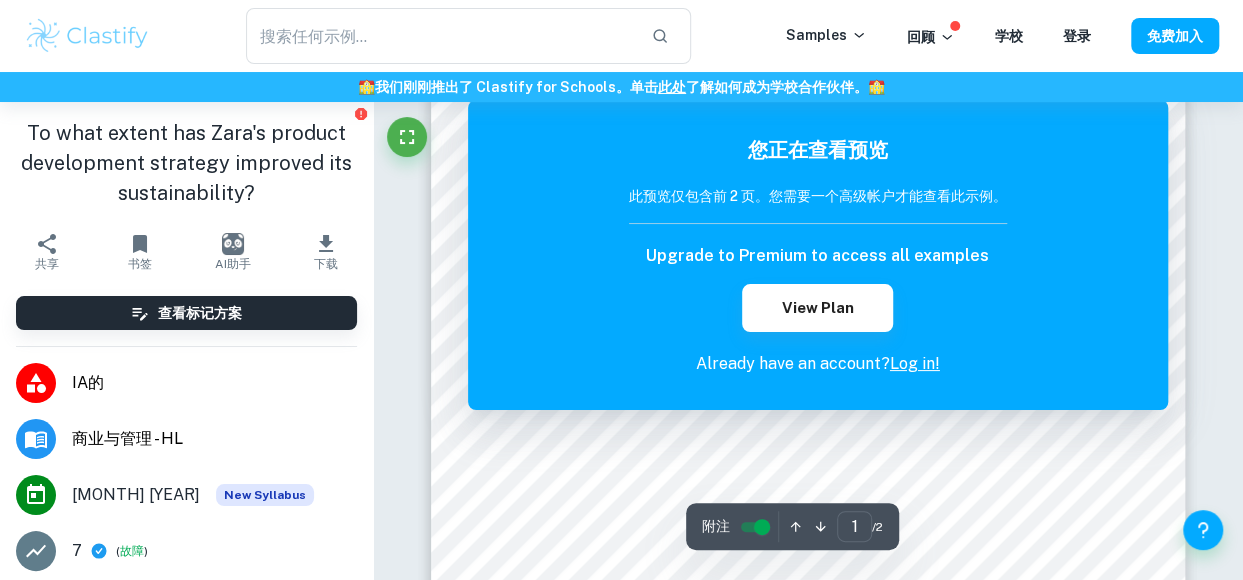 scroll, scrollTop: 499, scrollLeft: 0, axis: vertical 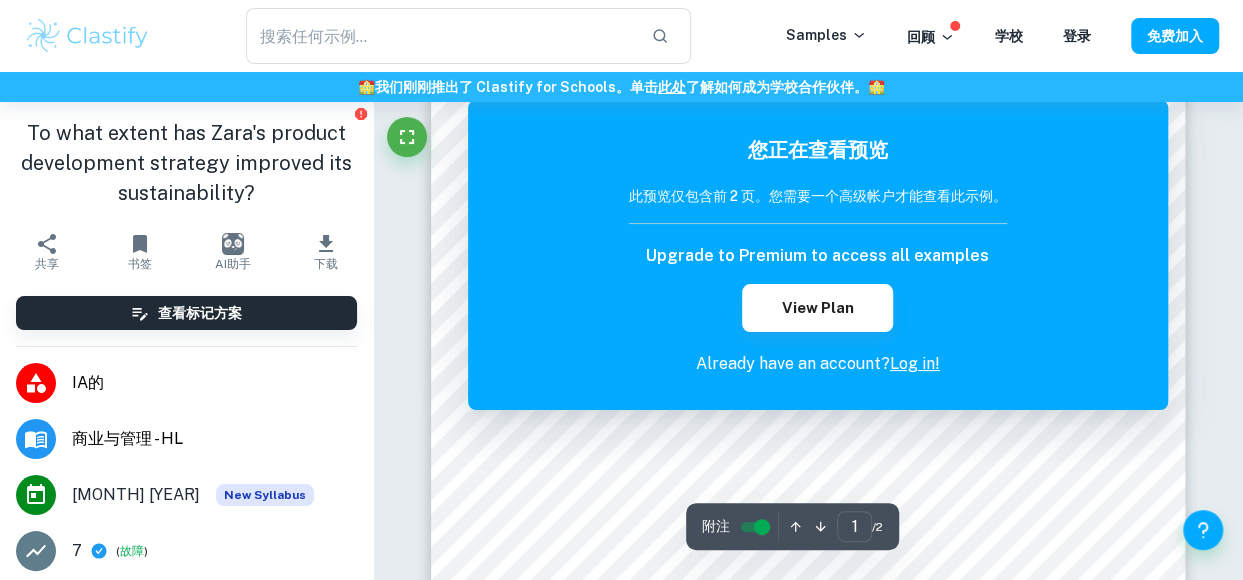 click on "登录！" at bounding box center [915, 363] 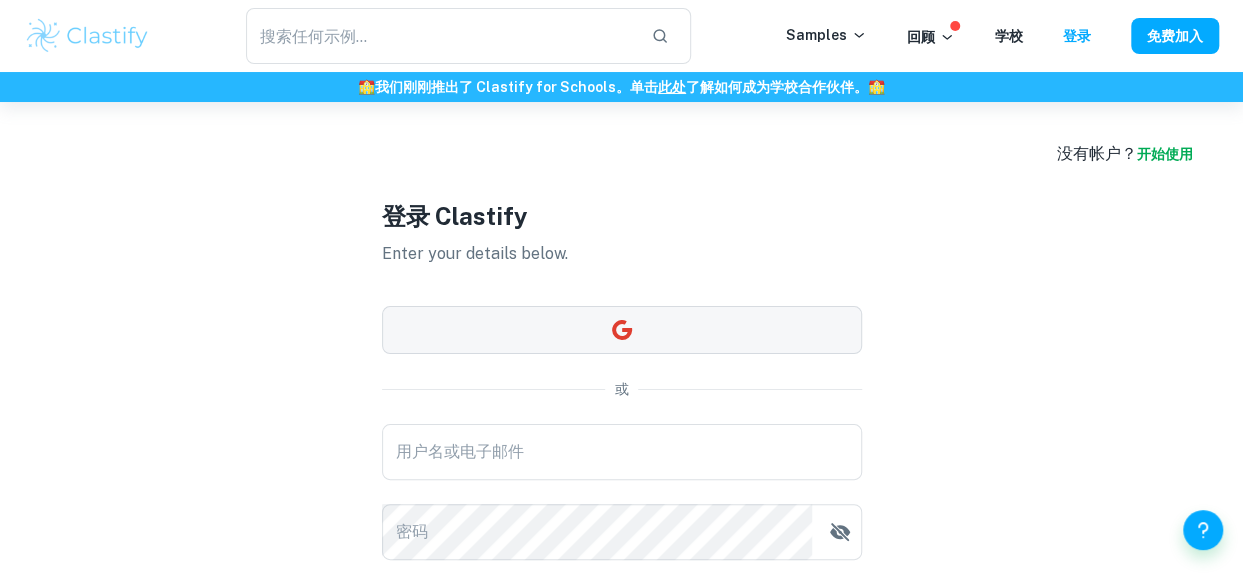 scroll, scrollTop: 186, scrollLeft: 0, axis: vertical 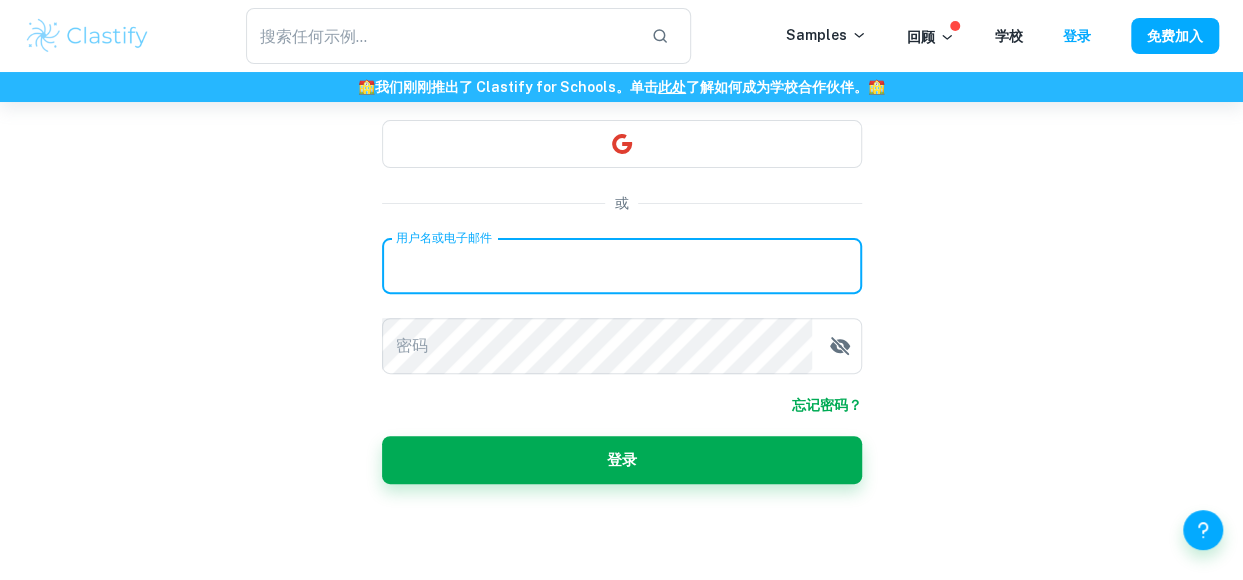 click on "用户名或电子邮件" at bounding box center [622, 266] 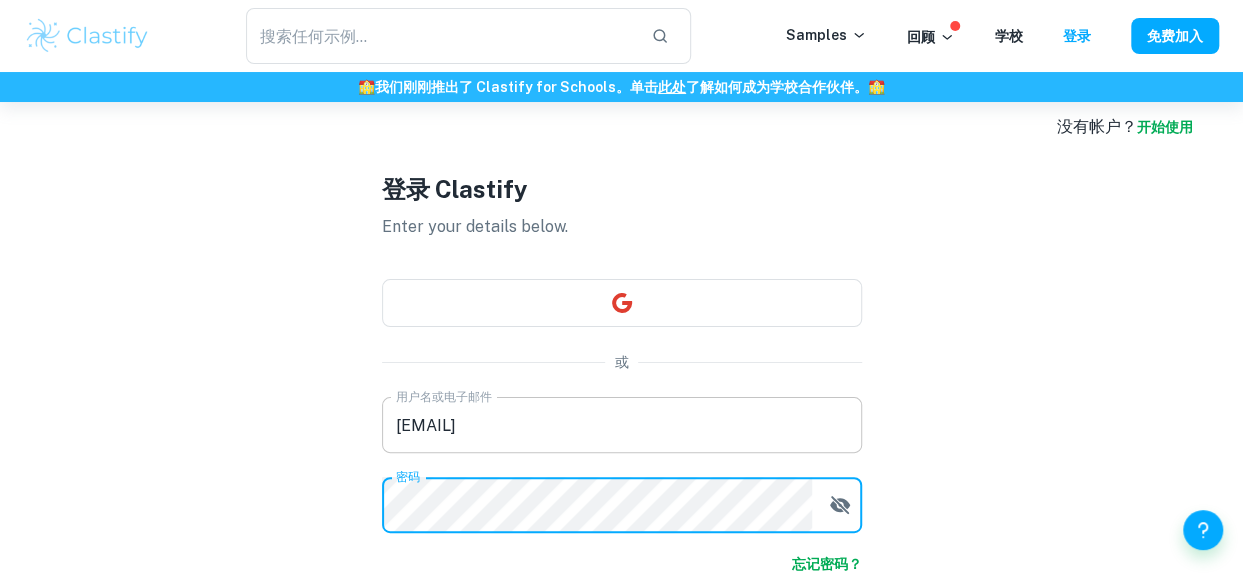 scroll, scrollTop: 26, scrollLeft: 0, axis: vertical 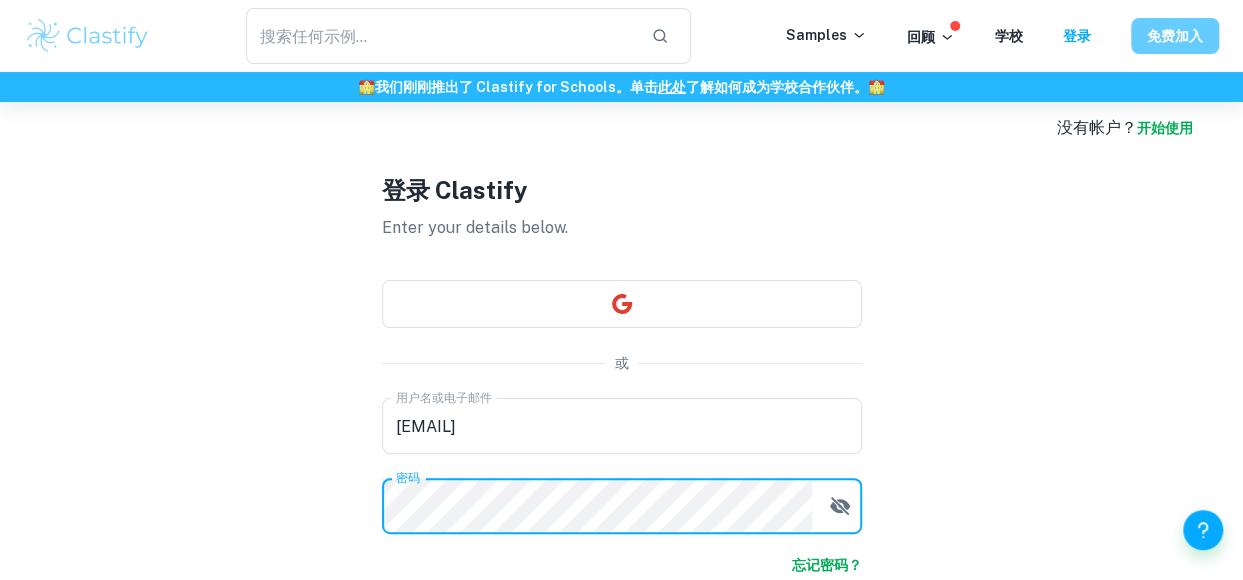 click on "免费加入" at bounding box center (1175, 36) 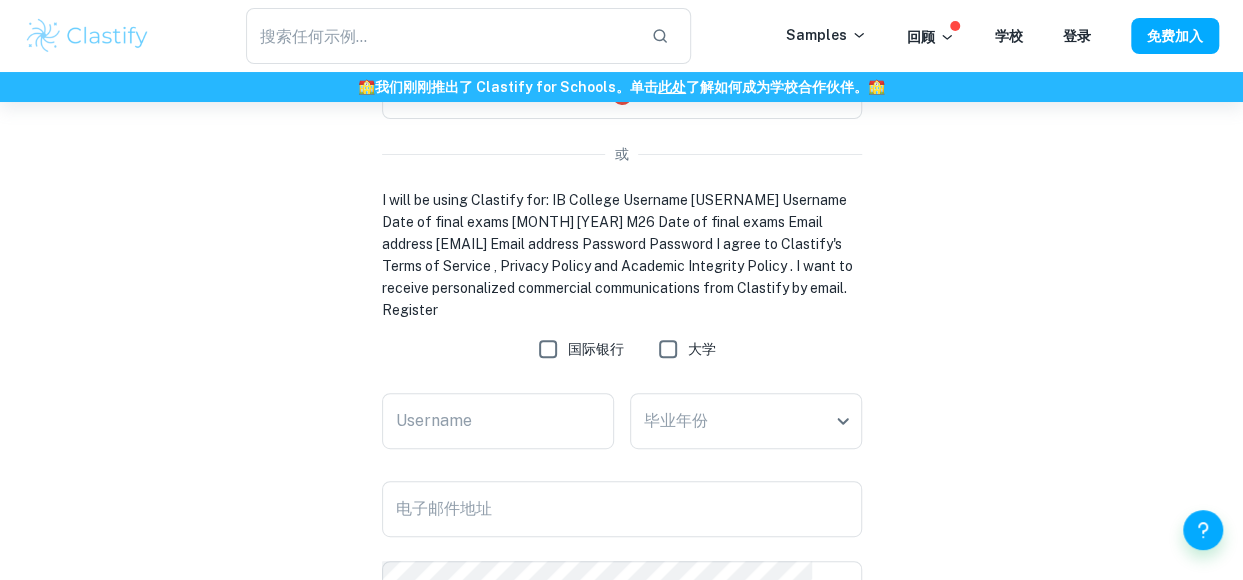 scroll, scrollTop: 233, scrollLeft: 0, axis: vertical 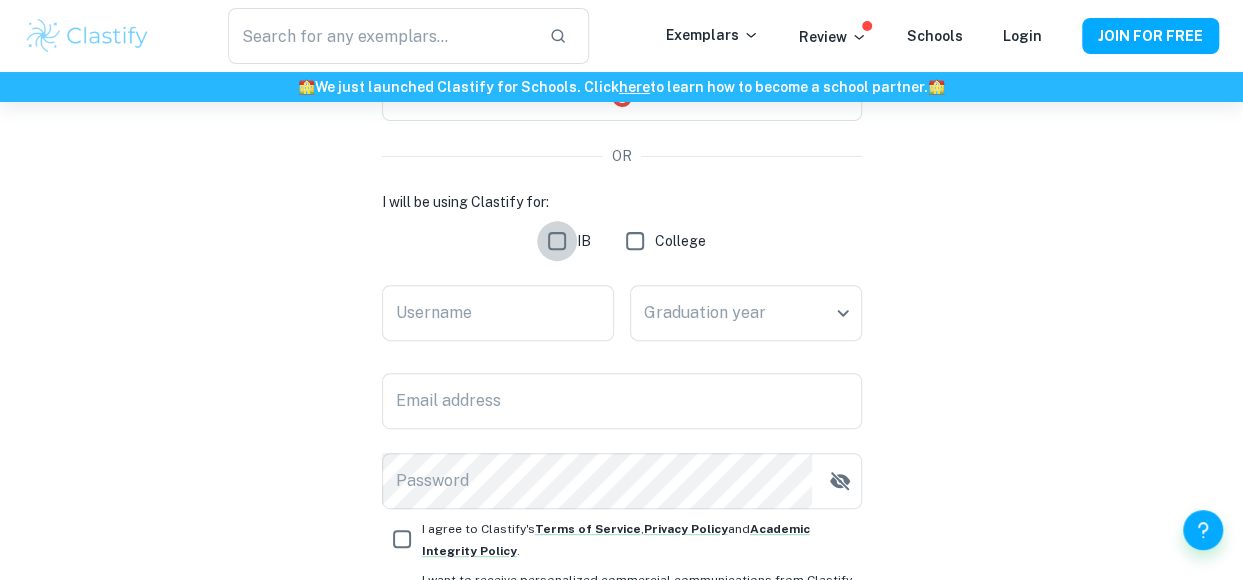 drag, startPoint x: 873, startPoint y: 159, endPoint x: 570, endPoint y: 240, distance: 313.63992 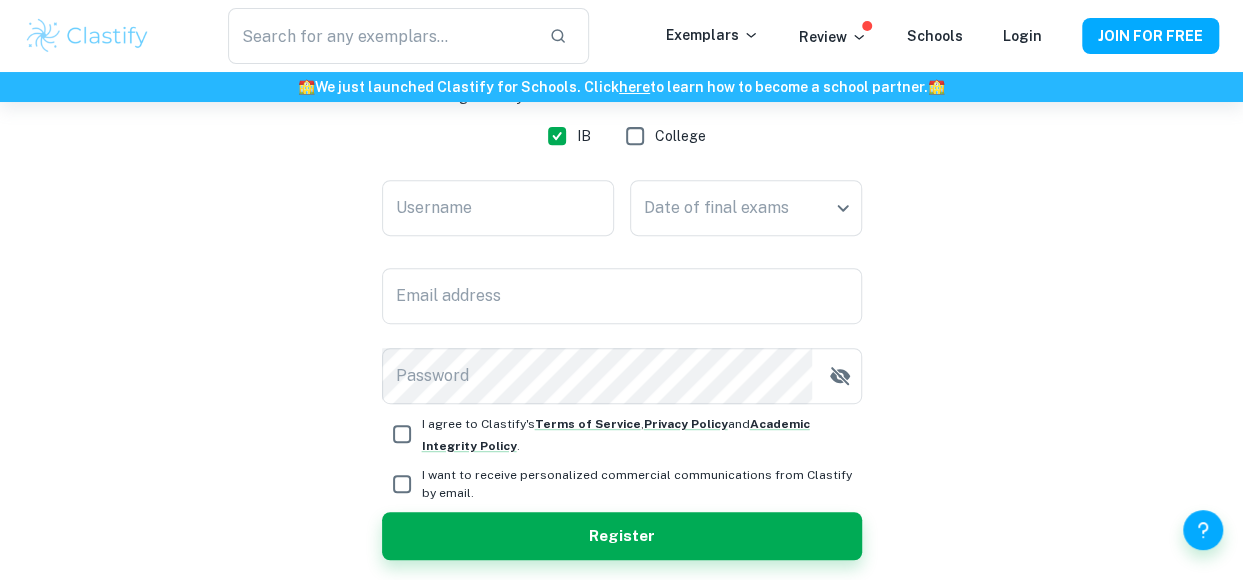 scroll, scrollTop: 339, scrollLeft: 0, axis: vertical 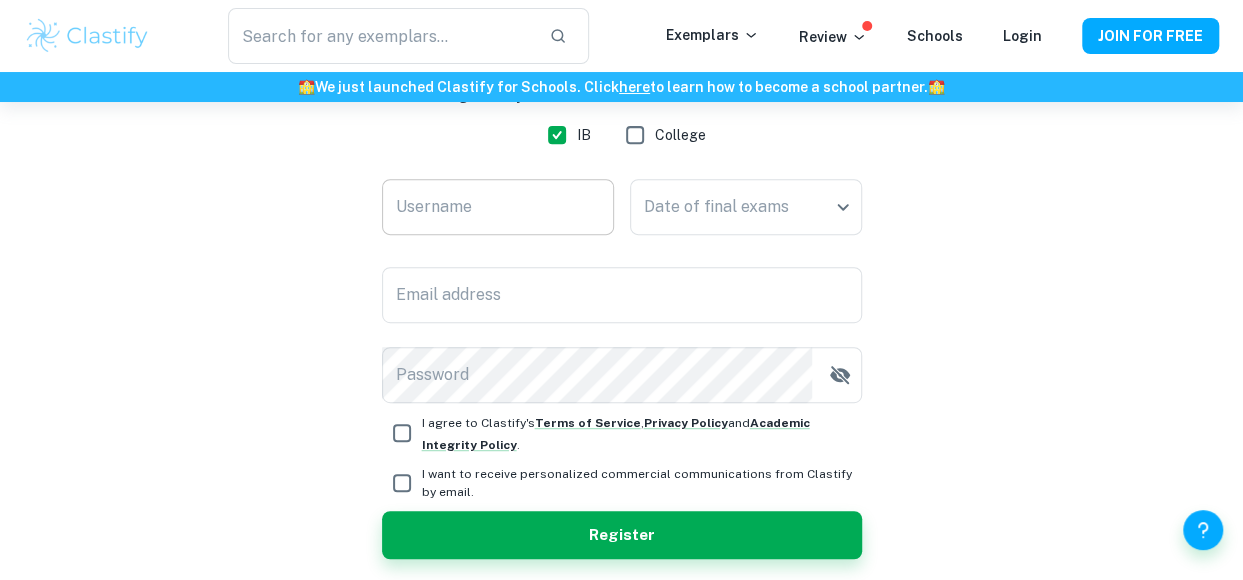 click on "Username" at bounding box center [498, 207] 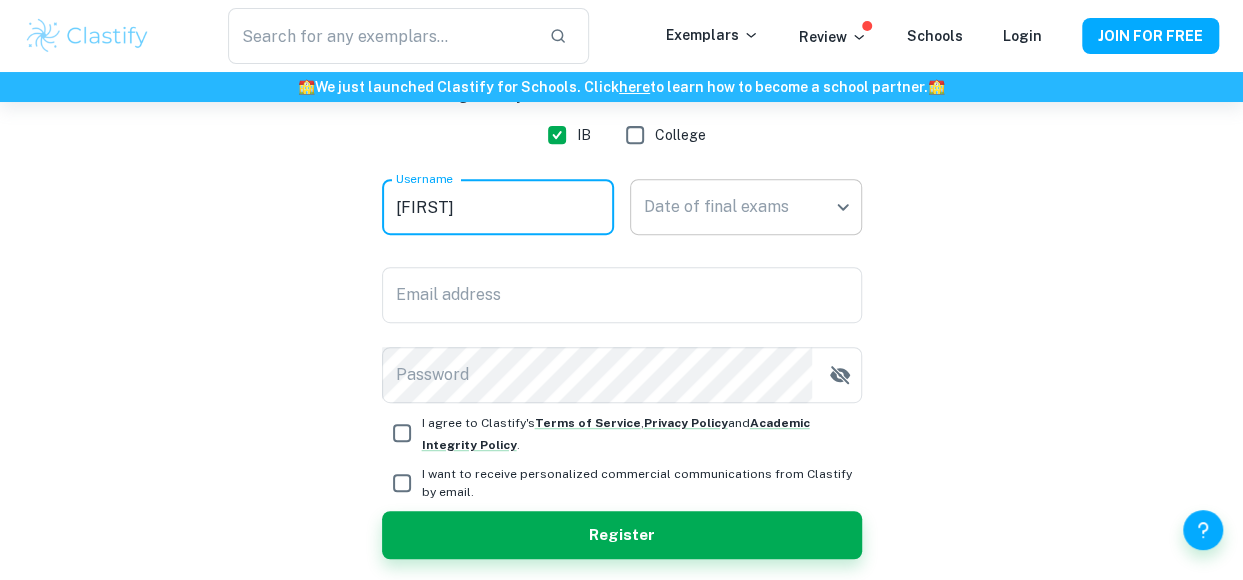 type on "kexin" 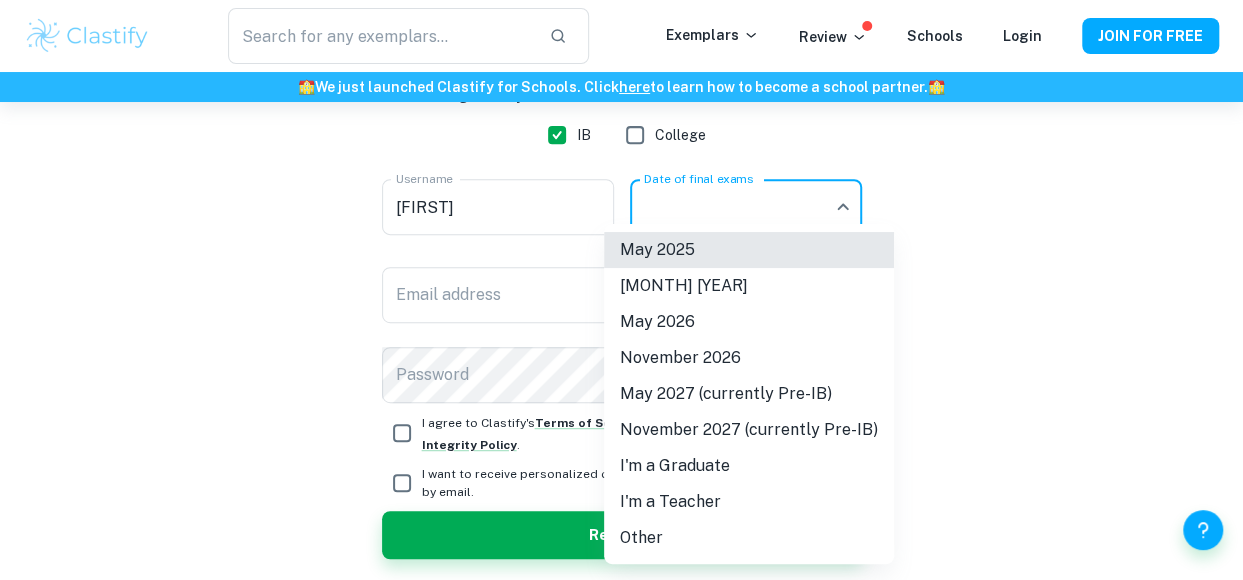 click on "We value your privacy We use cookies to enhance your browsing experience, serve personalised ads or content, and analyse our traffic. By clicking "Accept All", you consent to our use of cookies.   Cookie Policy Customise   Reject All   Accept All   Customise Consent Preferences   We use cookies to help you navigate efficiently and perform certain functions. You will find detailed information about all cookies under each consent category below. The cookies that are categorised as "Necessary" are stored on your browser as they are essential for enabling the basic functionalities of the site. ...  Show more For more information on how Google's third-party cookies operate and handle your data, see:   Google Privacy Policy Necessary Always Active Necessary cookies are required to enable the basic features of this site, such as providing secure log-in or adjusting your consent preferences. These cookies do not store any personally identifiable data. Functional Analytics Performance Advertisement Uncategorised" at bounding box center (621, 53) 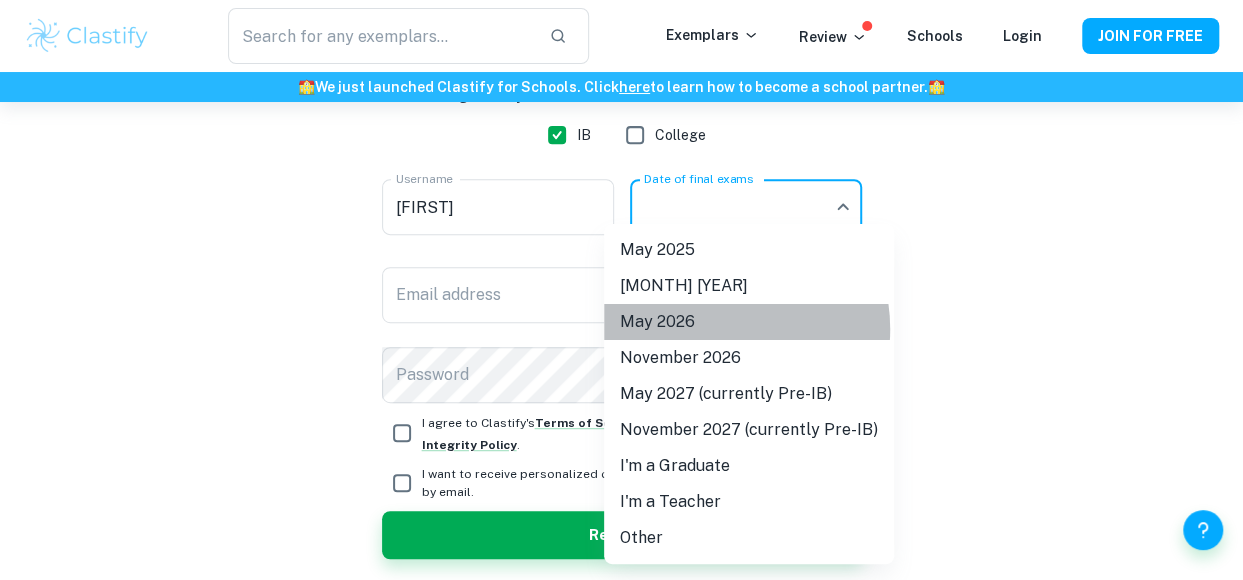 click on "May 2026" at bounding box center (749, 322) 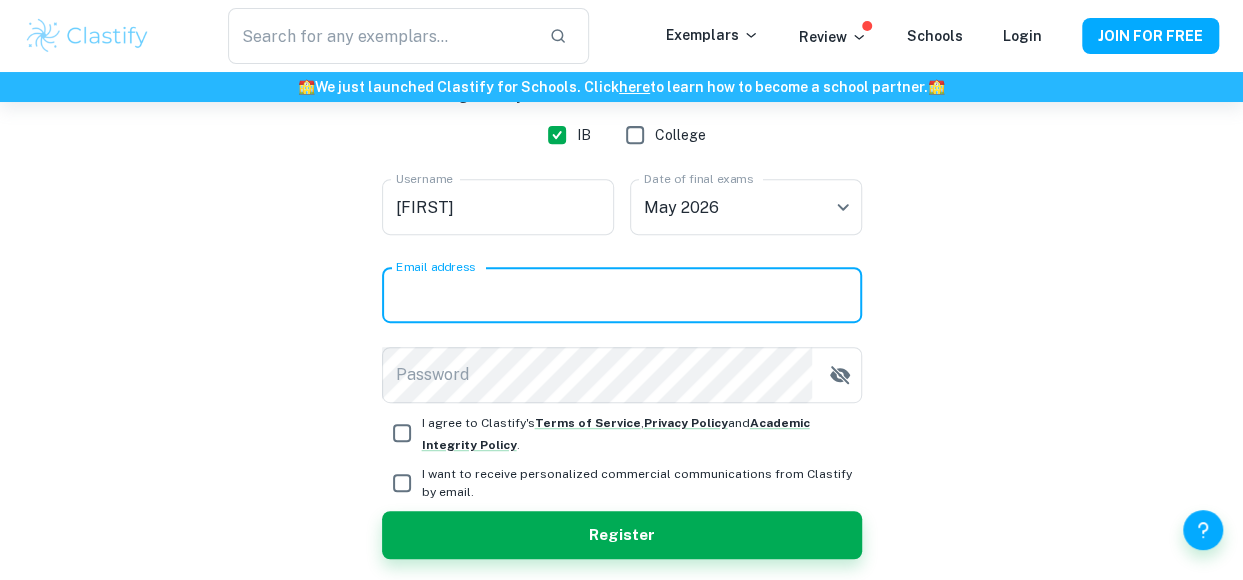 click on "Email address" at bounding box center (622, 295) 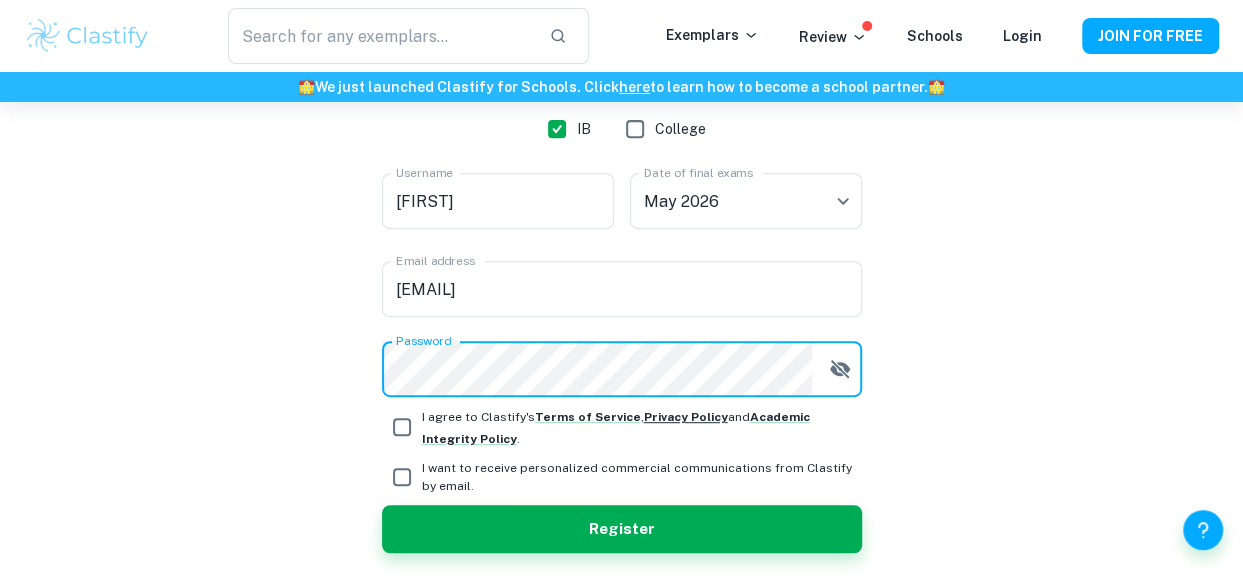 scroll, scrollTop: 414, scrollLeft: 0, axis: vertical 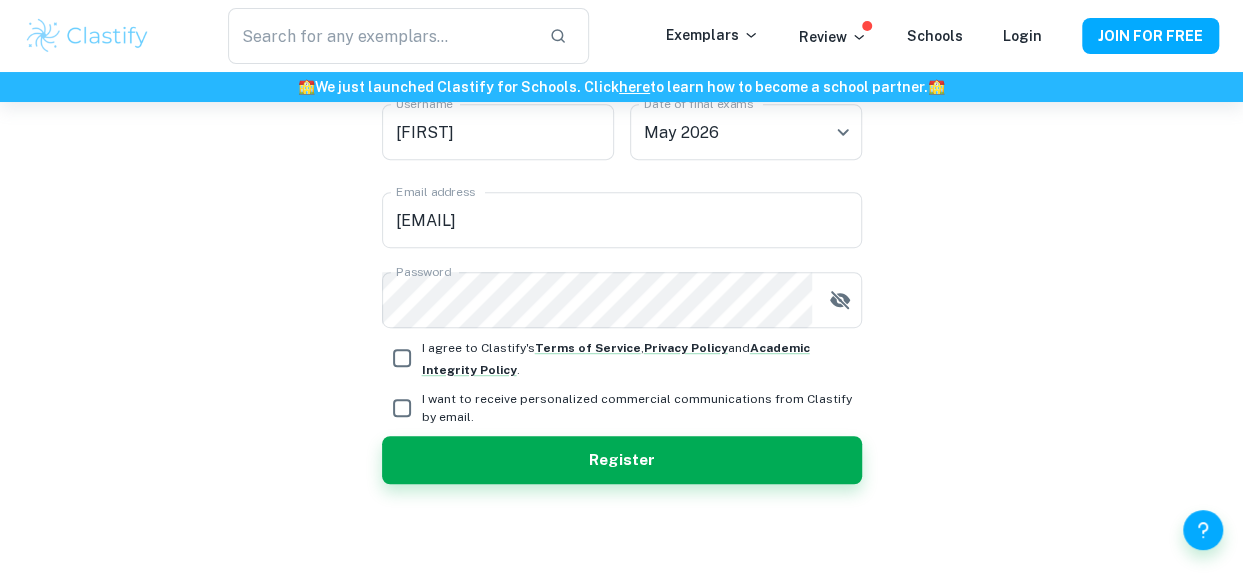 click on "I agree to Clastify's  Terms of Service ,  Privacy Policy  and  Academic Integrity Policy ." at bounding box center [616, 359] 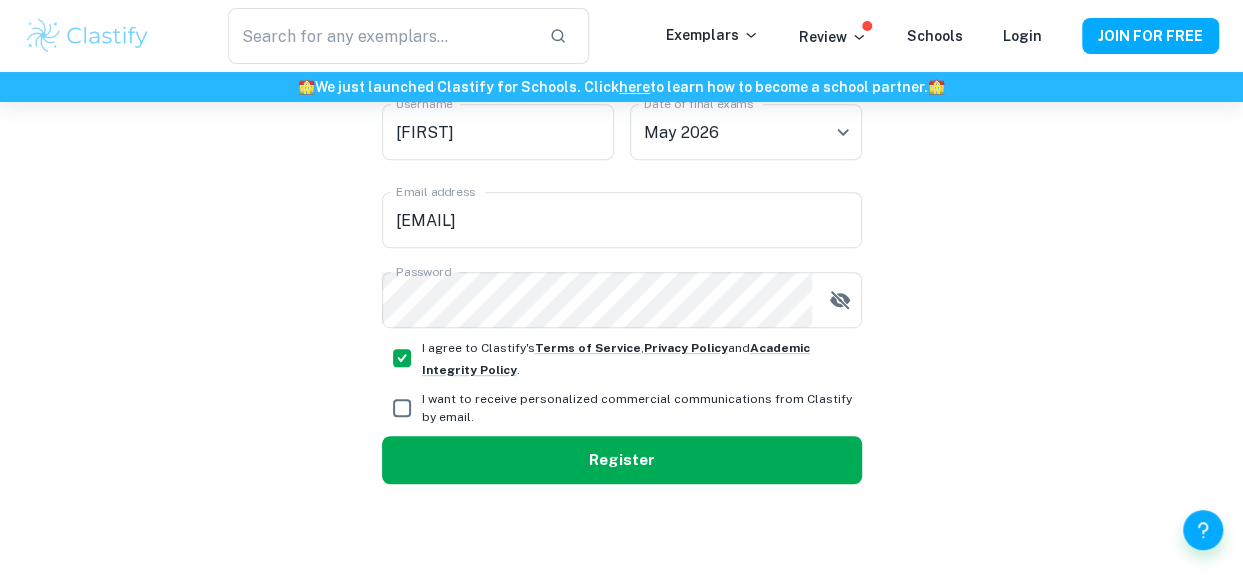drag, startPoint x: 396, startPoint y: 407, endPoint x: 514, endPoint y: 445, distance: 123.967735 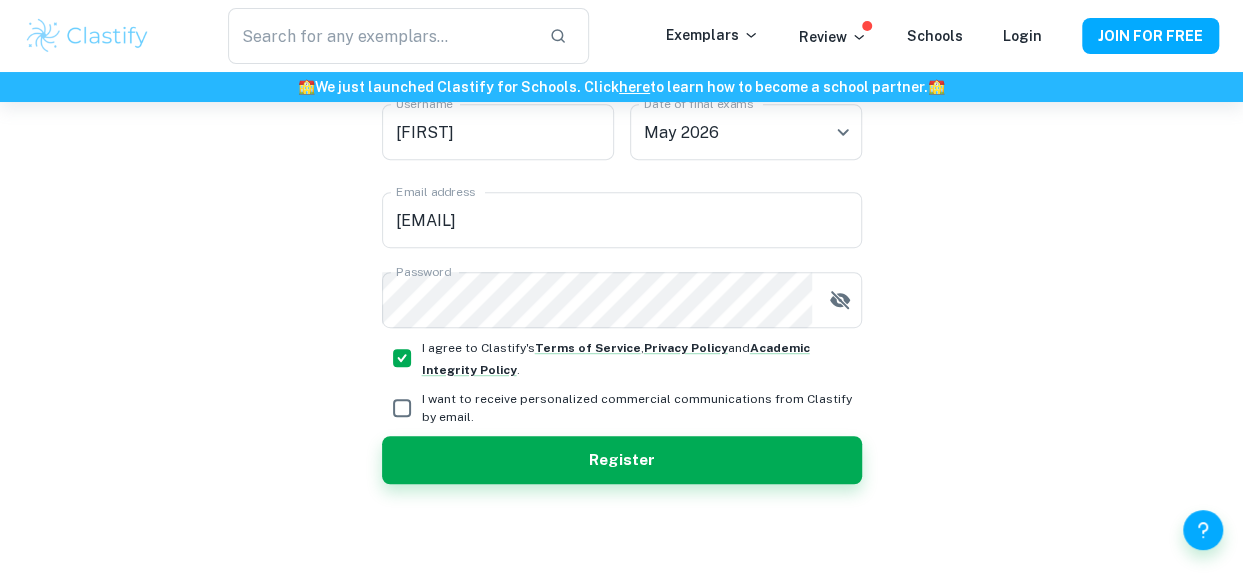 click on "I want to receive personalized commercial communications from Clastify by email." at bounding box center (402, 408) 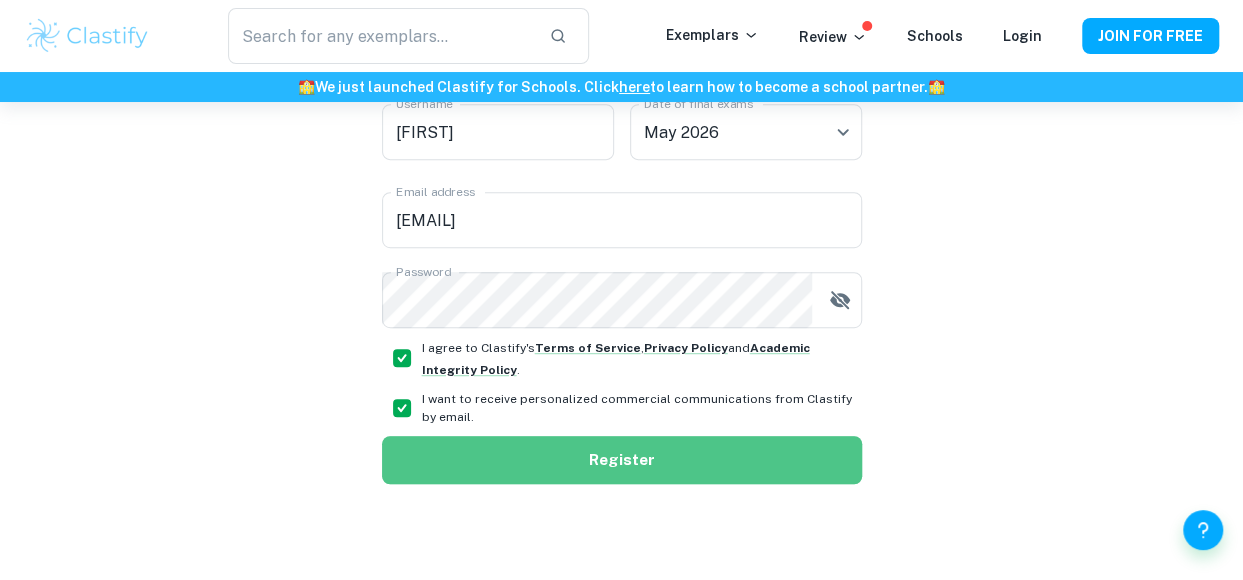 click on "Register" at bounding box center [622, 460] 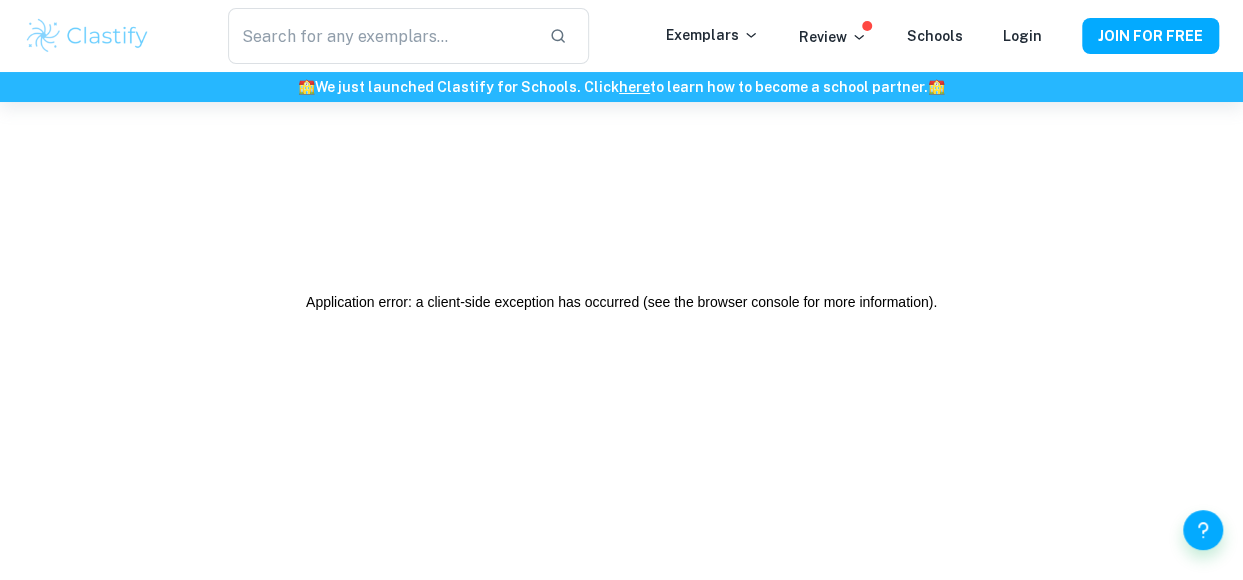 scroll, scrollTop: 0, scrollLeft: 0, axis: both 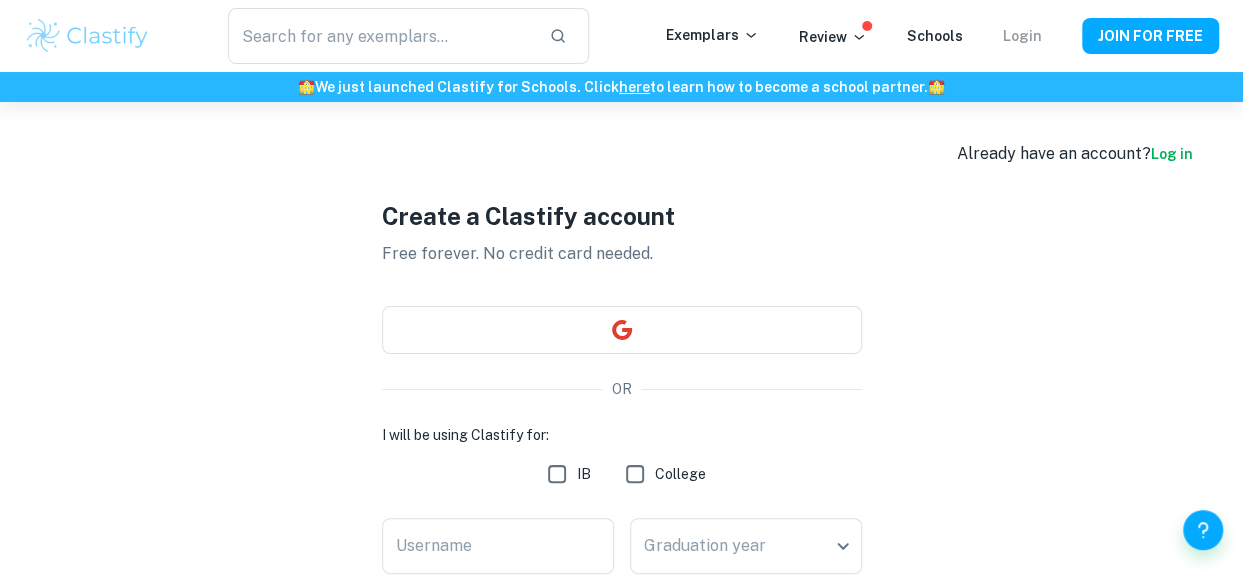 type on "26cuikexin@ocac-suzhou.net" 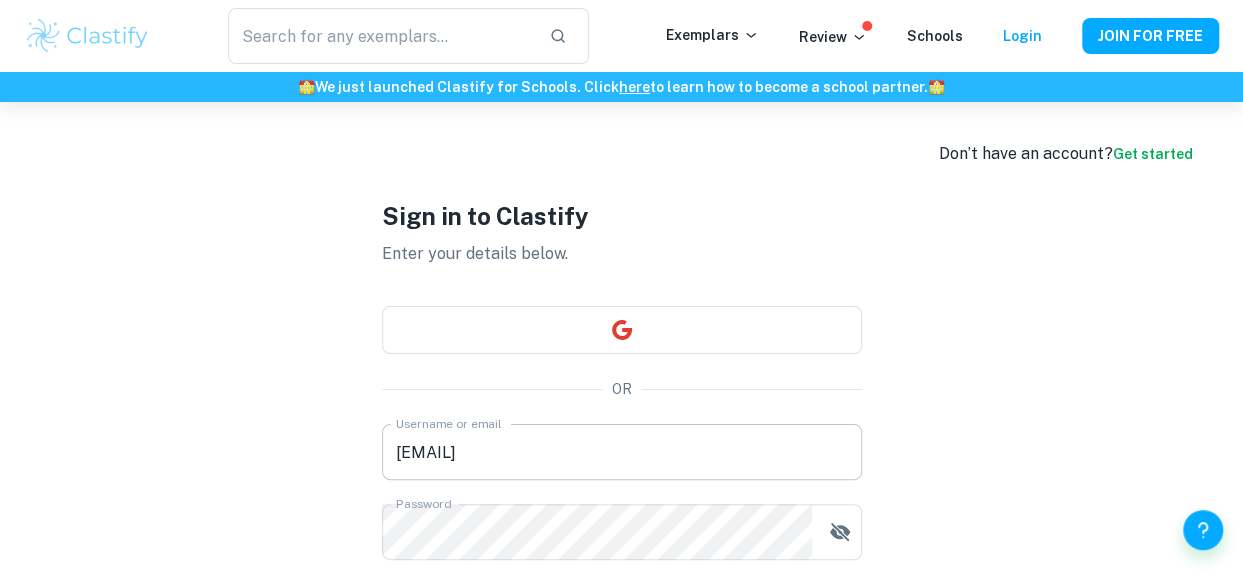 scroll, scrollTop: 186, scrollLeft: 0, axis: vertical 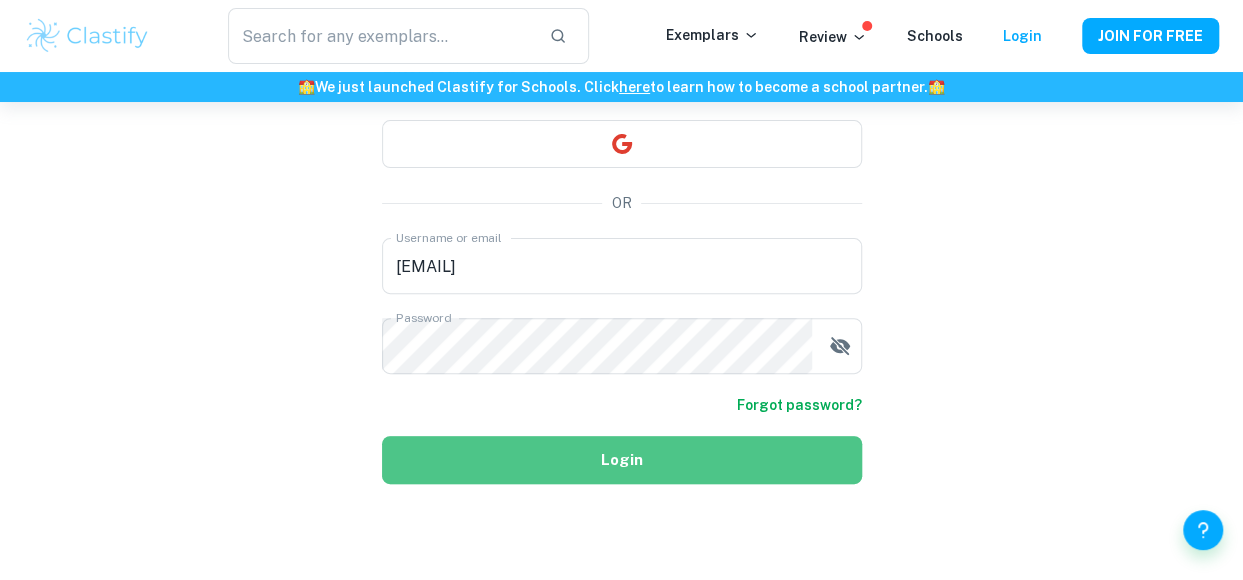 click on "Login" at bounding box center [622, 460] 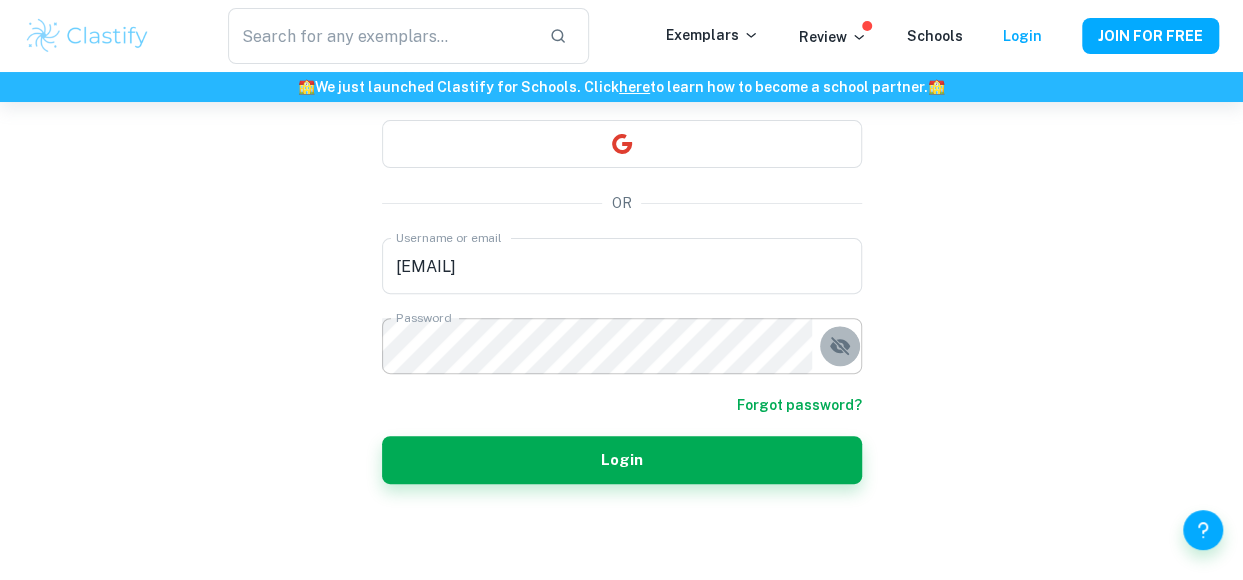 click 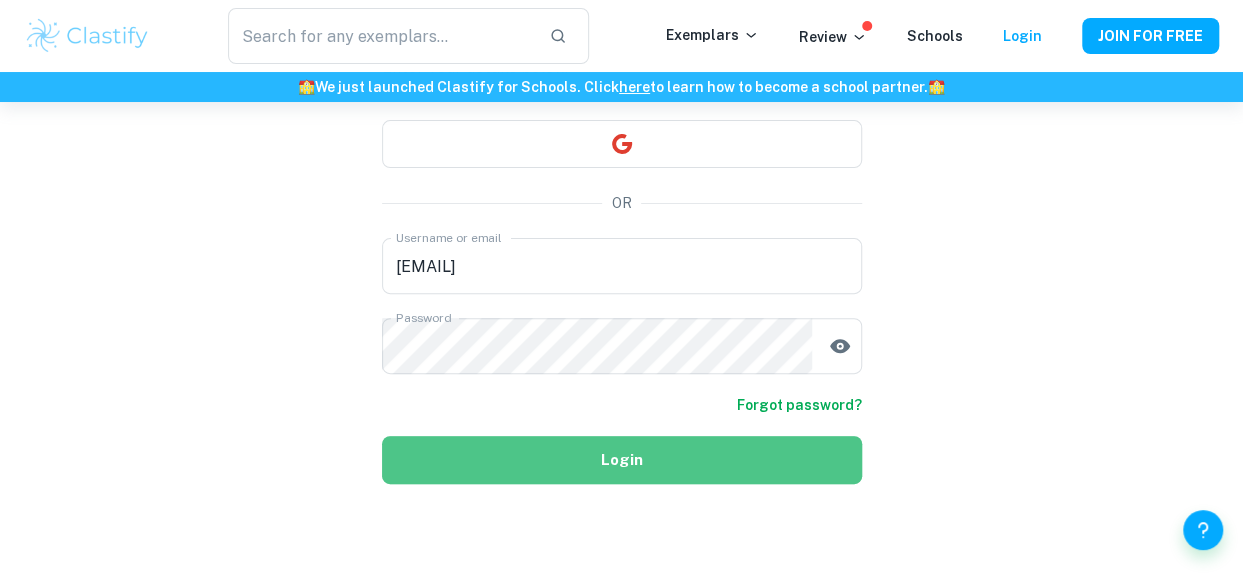 click on "Login" at bounding box center (622, 460) 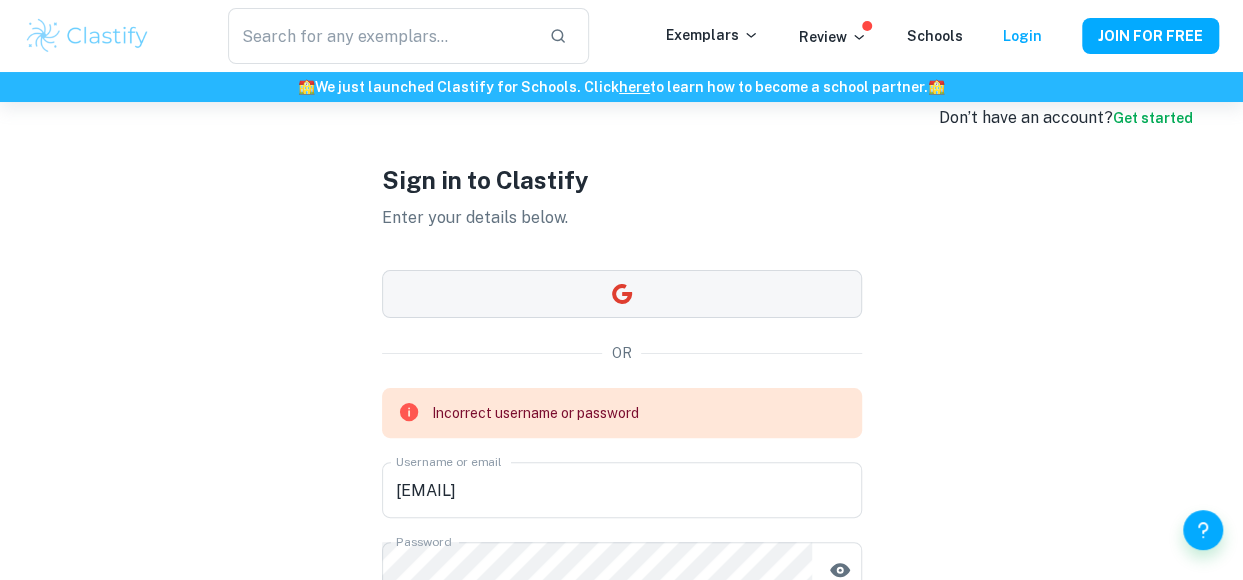 scroll, scrollTop: 35, scrollLeft: 0, axis: vertical 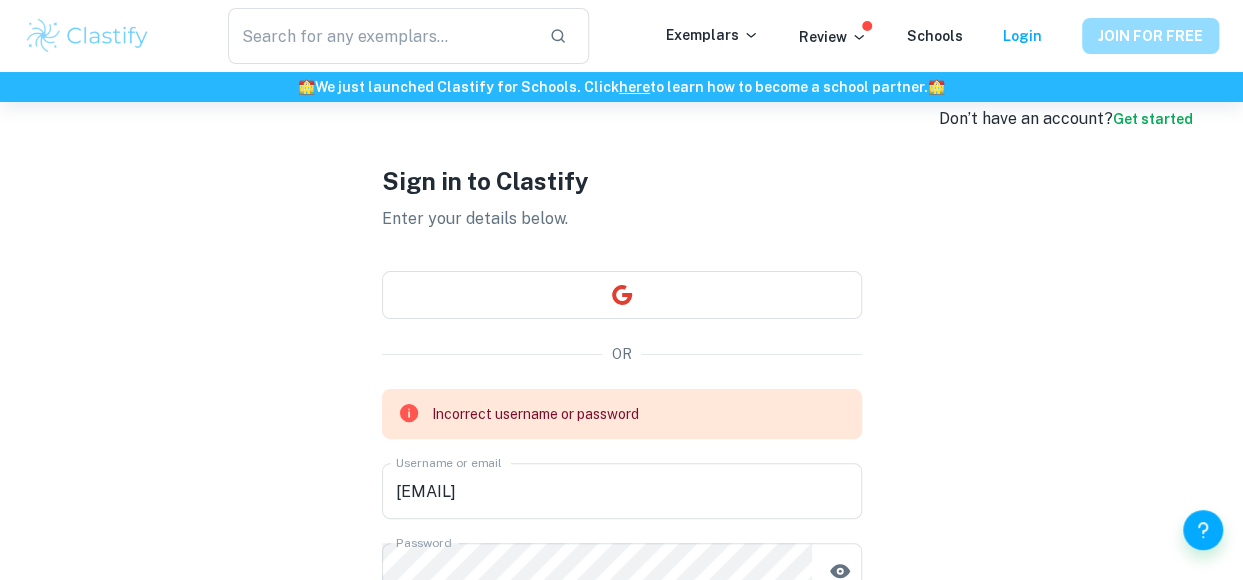 click on "JOIN FOR FREE" at bounding box center [1150, 36] 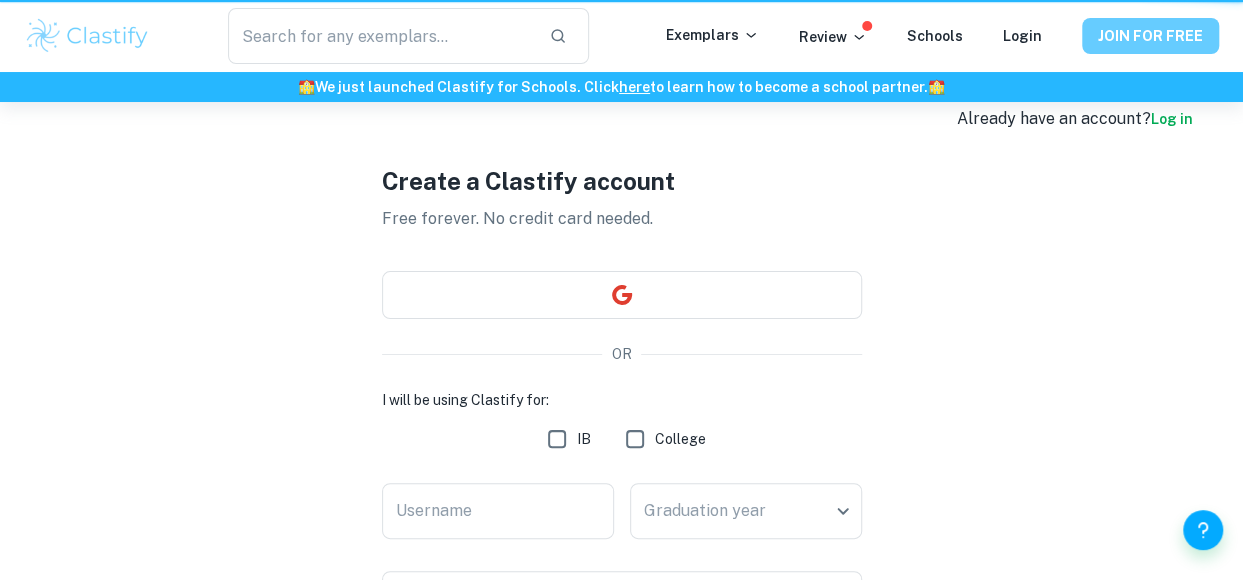 scroll, scrollTop: 0, scrollLeft: 0, axis: both 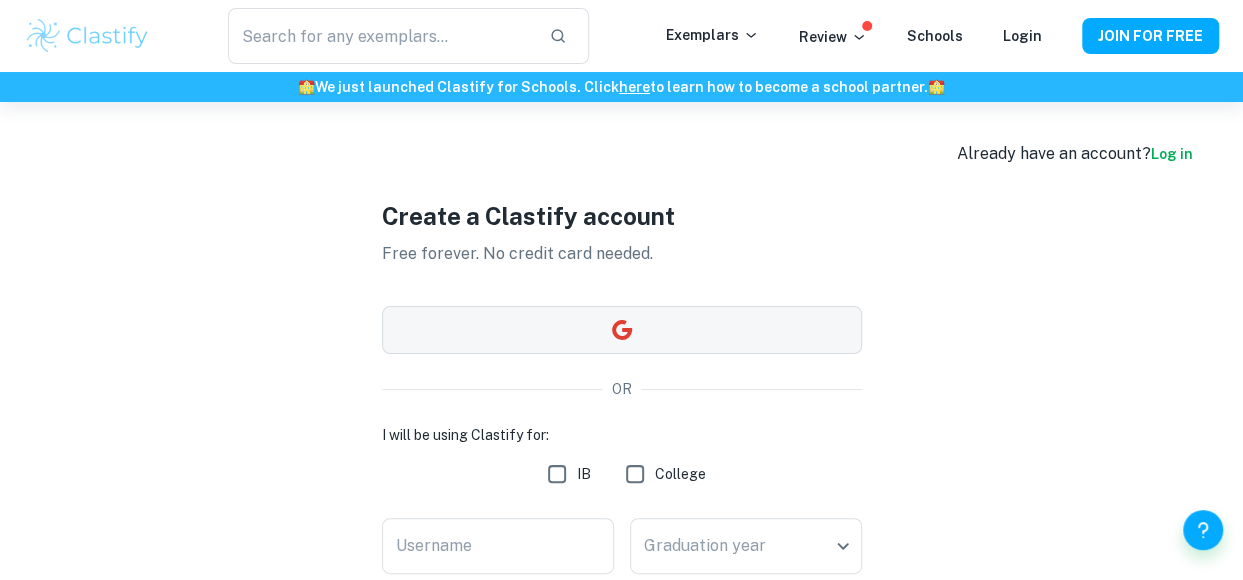 type 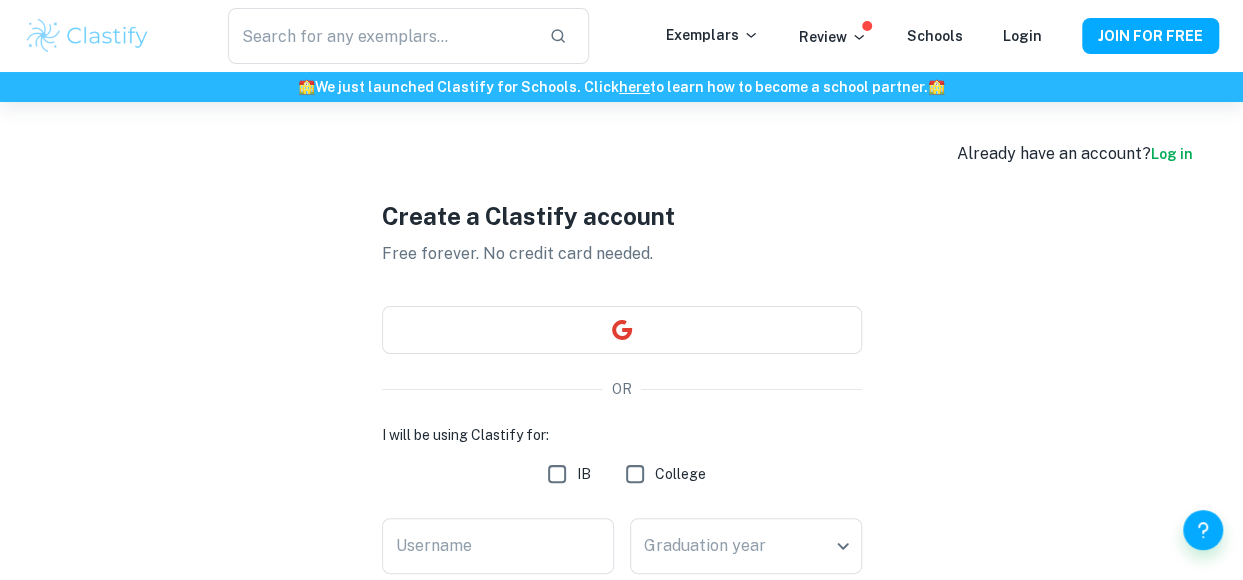 drag, startPoint x: 1140, startPoint y: 40, endPoint x: 666, endPoint y: 403, distance: 597.03015 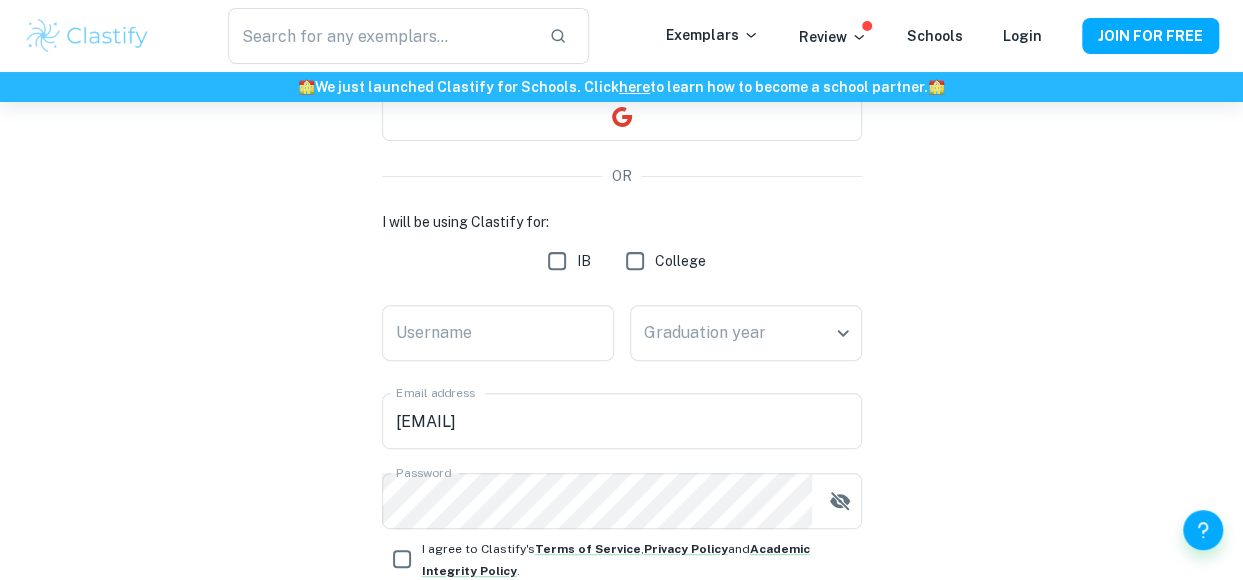 scroll, scrollTop: 222, scrollLeft: 0, axis: vertical 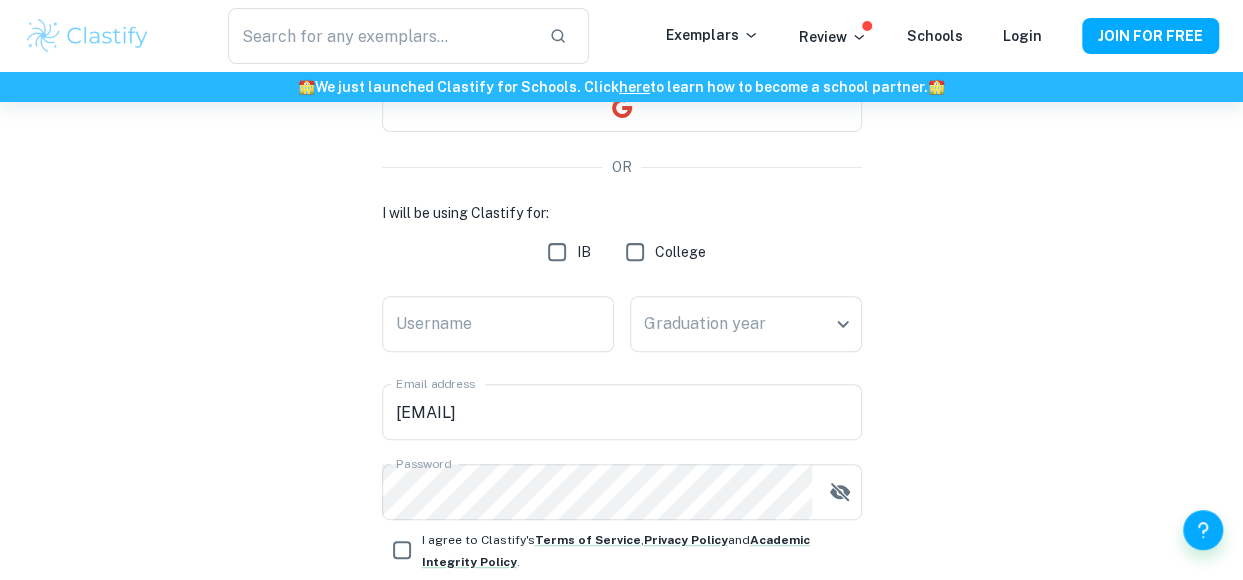 click on "IB" at bounding box center [557, 252] 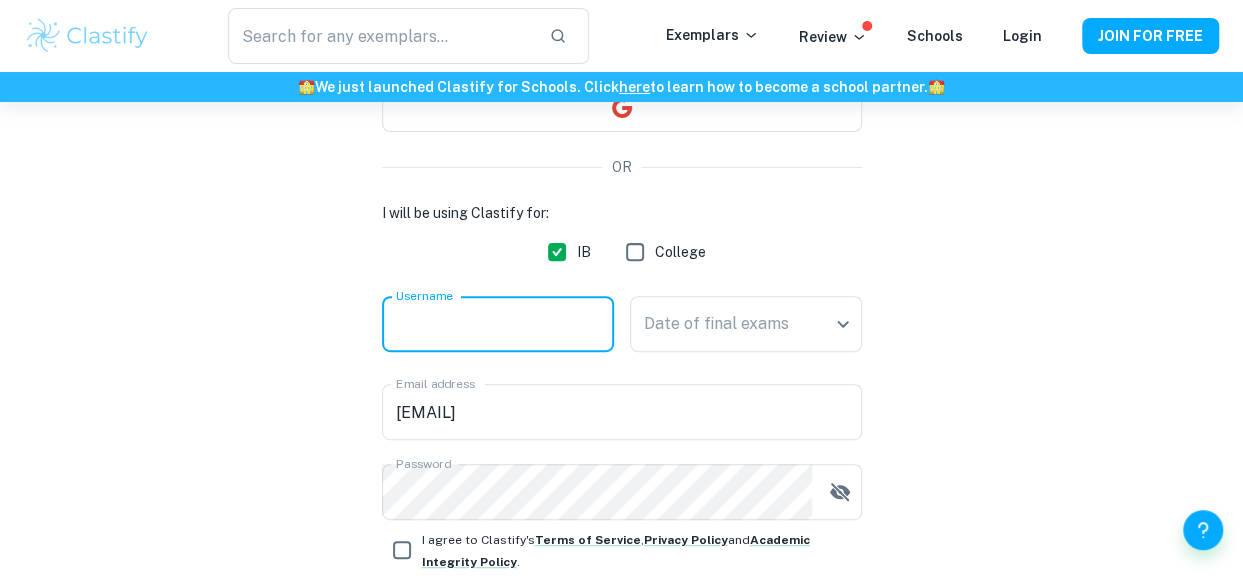 click on "Username" at bounding box center [498, 324] 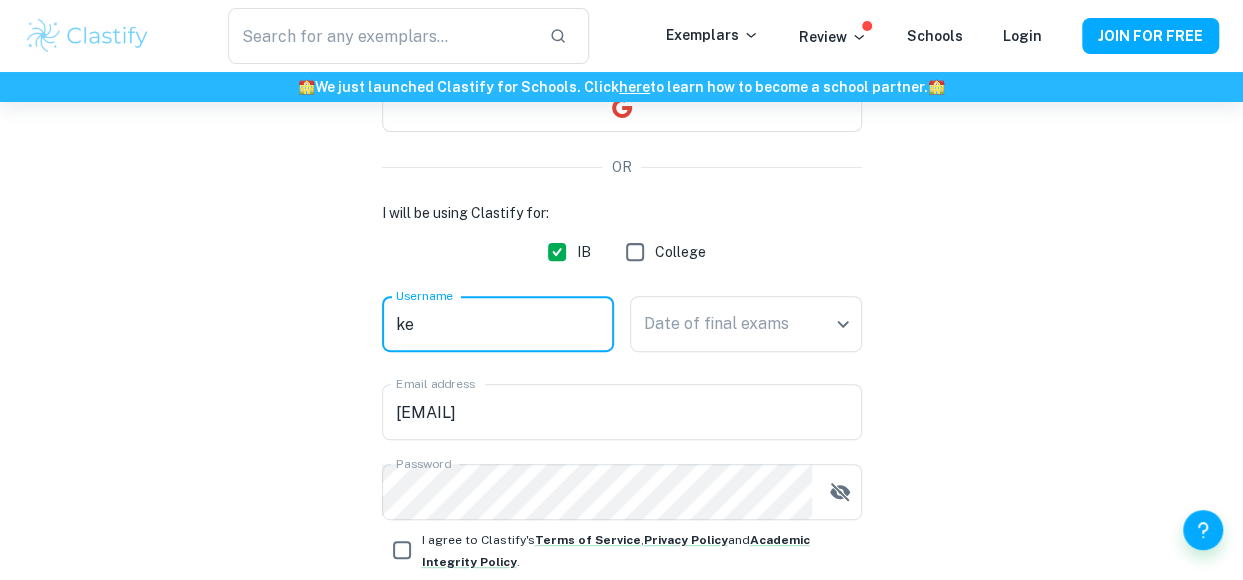 type on "k" 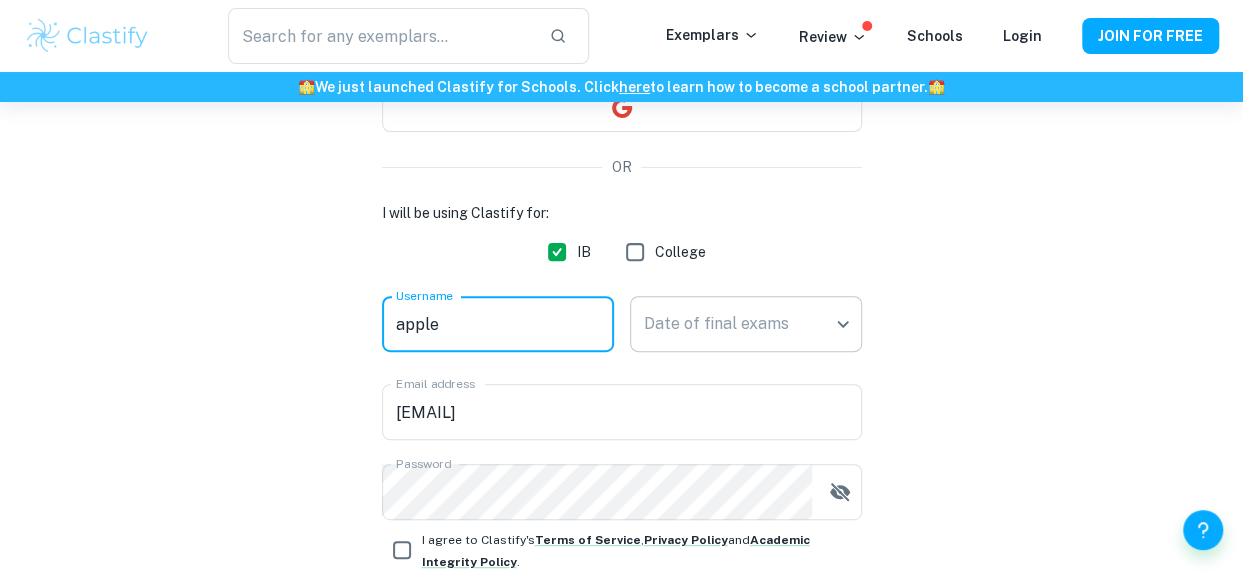 type on "apple" 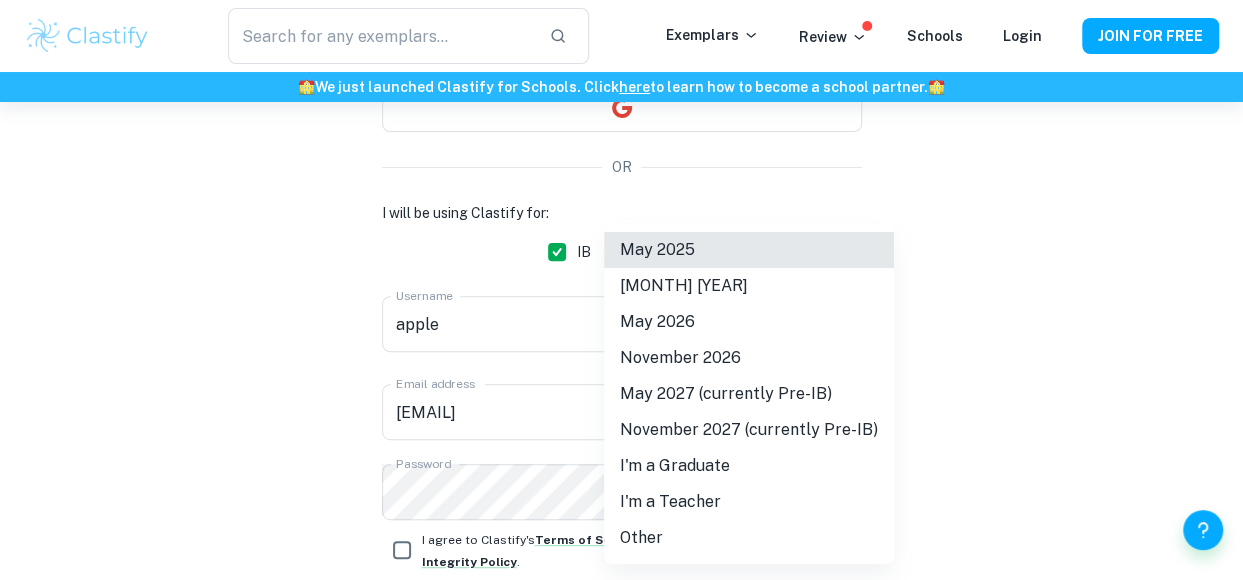 click on "We value your privacy We use cookies to enhance your browsing experience, serve personalised ads or content, and analyse our traffic. By clicking "Accept All", you consent to our use of cookies.   Cookie Policy Customise   Reject All   Accept All   Customise Consent Preferences   We use cookies to help you navigate efficiently and perform certain functions. You will find detailed information about all cookies under each consent category below. The cookies that are categorised as "Necessary" are stored on your browser as they are essential for enabling the basic functionalities of the site. ...  Show more For more information on how Google's third-party cookies operate and handle your data, see:   Google Privacy Policy Necessary Always Active Necessary cookies are required to enable the basic features of this site, such as providing secure log-in or adjusting your consent preferences. These cookies do not store any personally identifiable data. Functional Analytics Performance Advertisement Uncategorised" at bounding box center [621, 170] 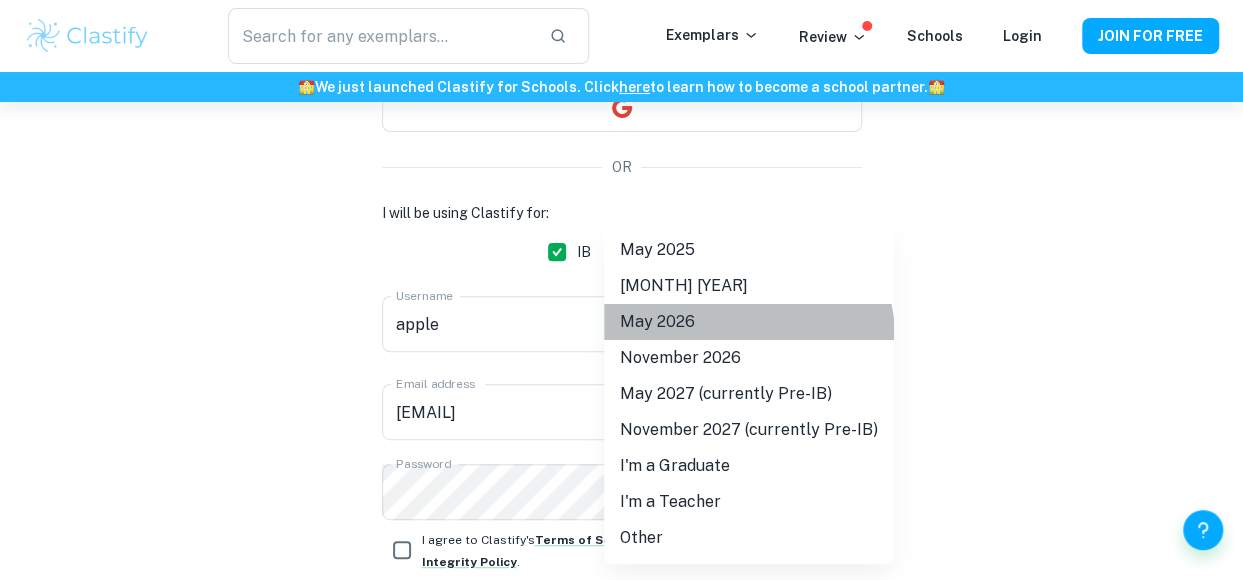 click on "May 2026" at bounding box center [749, 322] 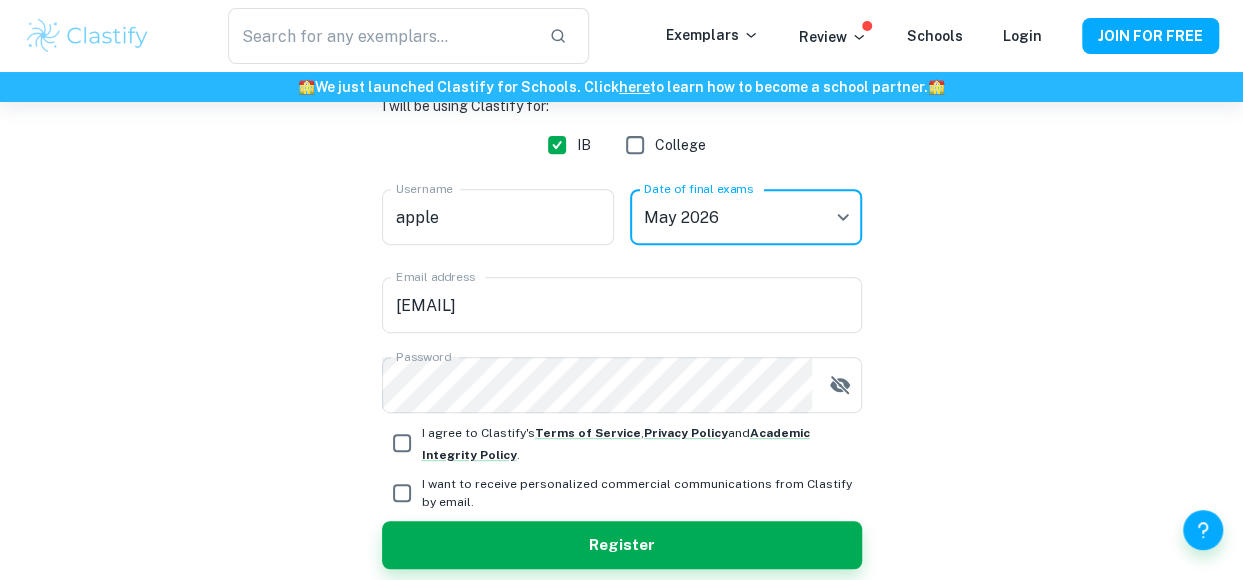 scroll, scrollTop: 394, scrollLeft: 0, axis: vertical 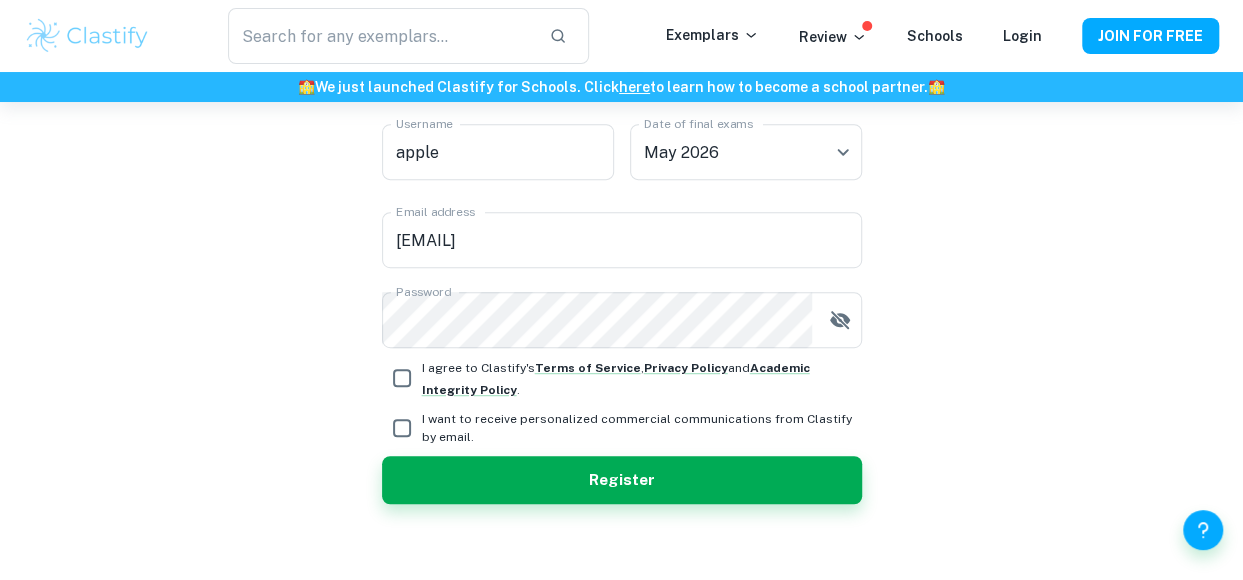 click on "I agree to Clastify's  Terms of Service ,  Privacy Policy  and  Academic Integrity Policy ." at bounding box center (616, 379) 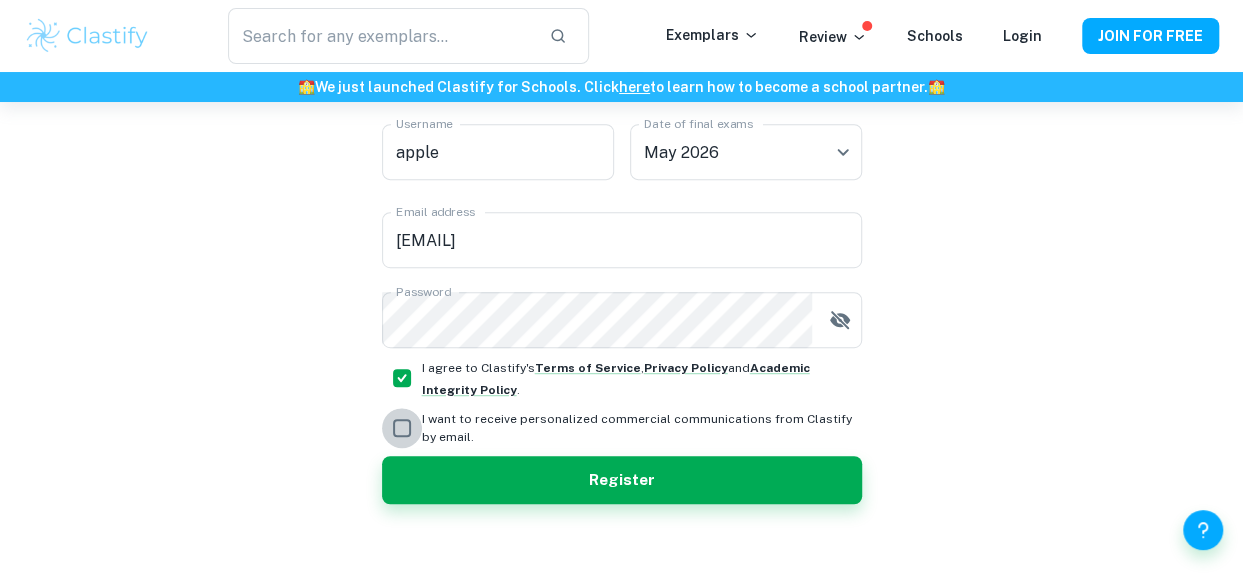 click on "I want to receive personalized commercial communications from Clastify by email." at bounding box center [402, 428] 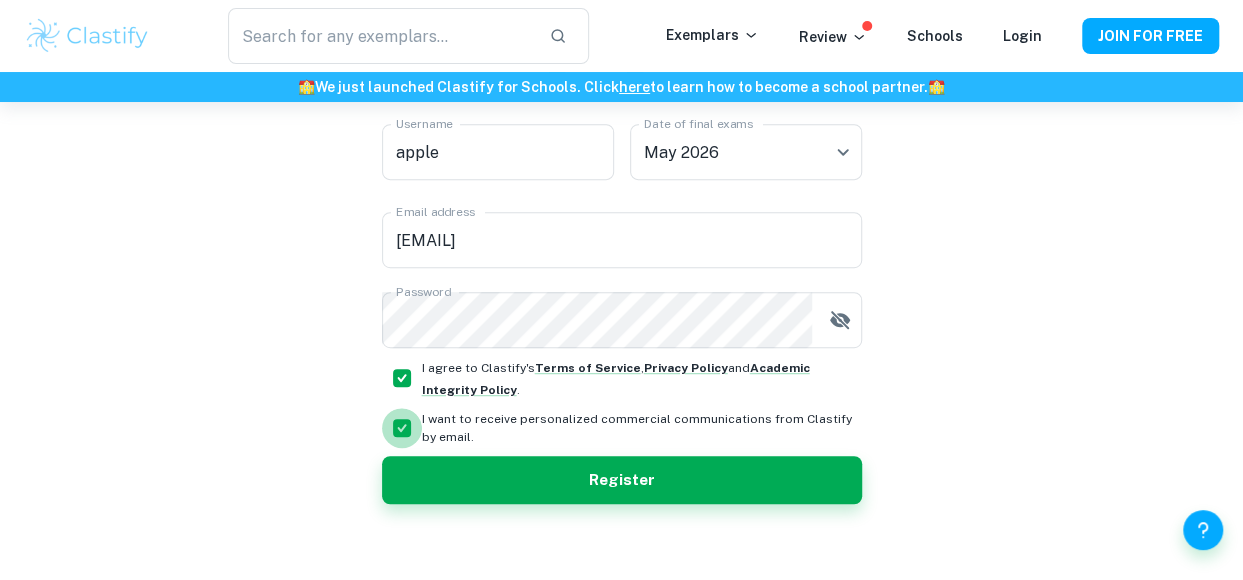 click on "I want to receive personalized commercial communications from Clastify by email." at bounding box center [402, 428] 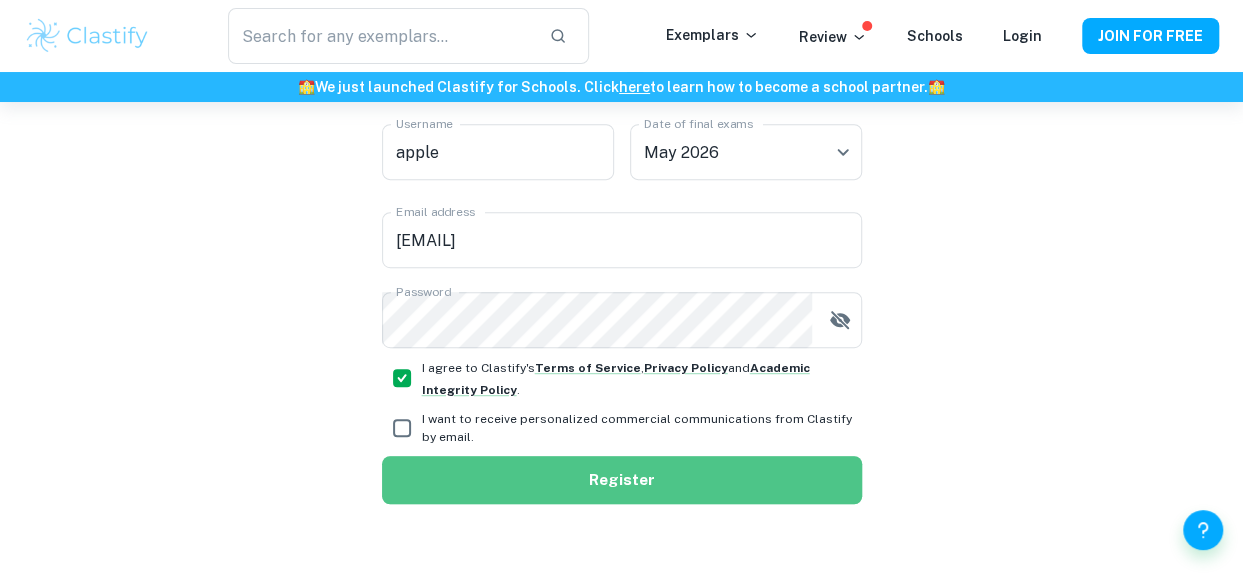 click on "Register" at bounding box center [622, 480] 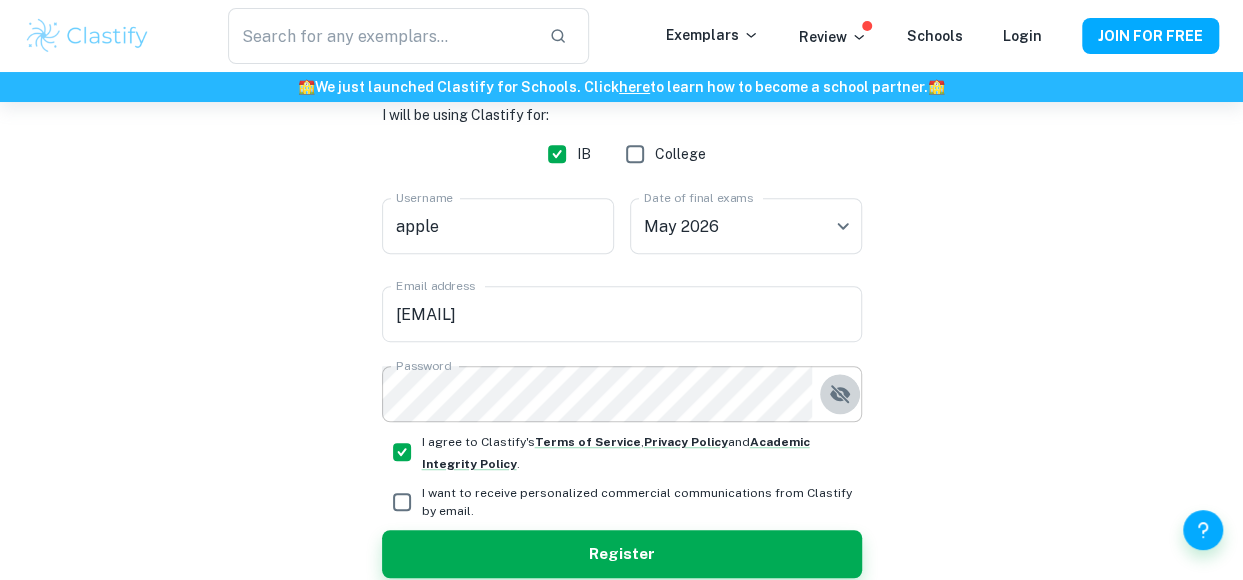 click at bounding box center [840, 394] 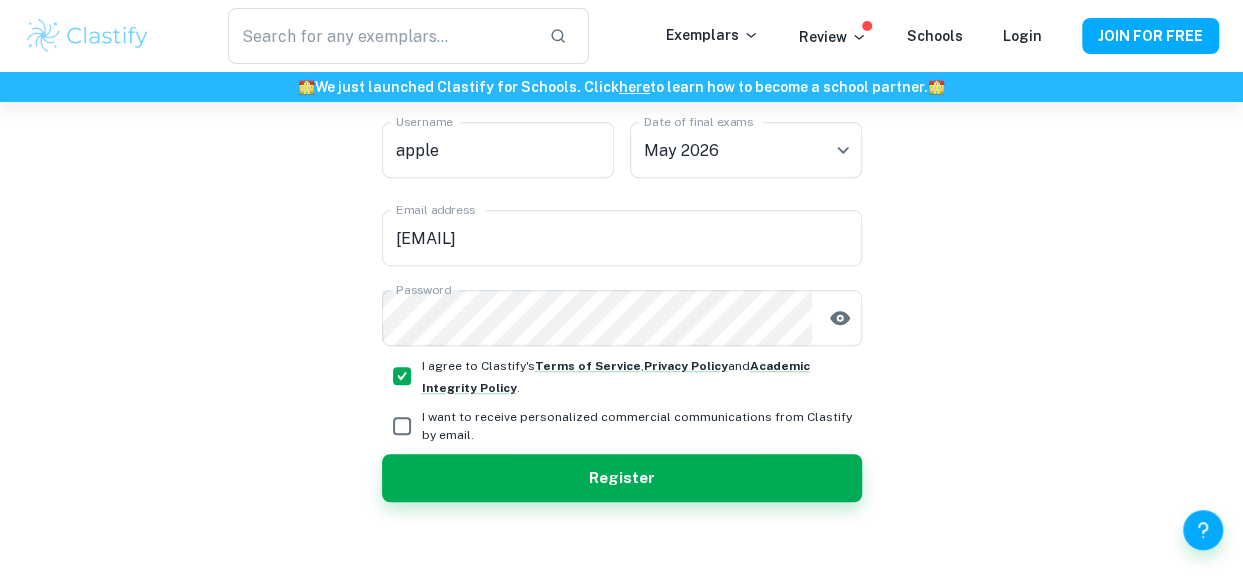 scroll, scrollTop: 480, scrollLeft: 0, axis: vertical 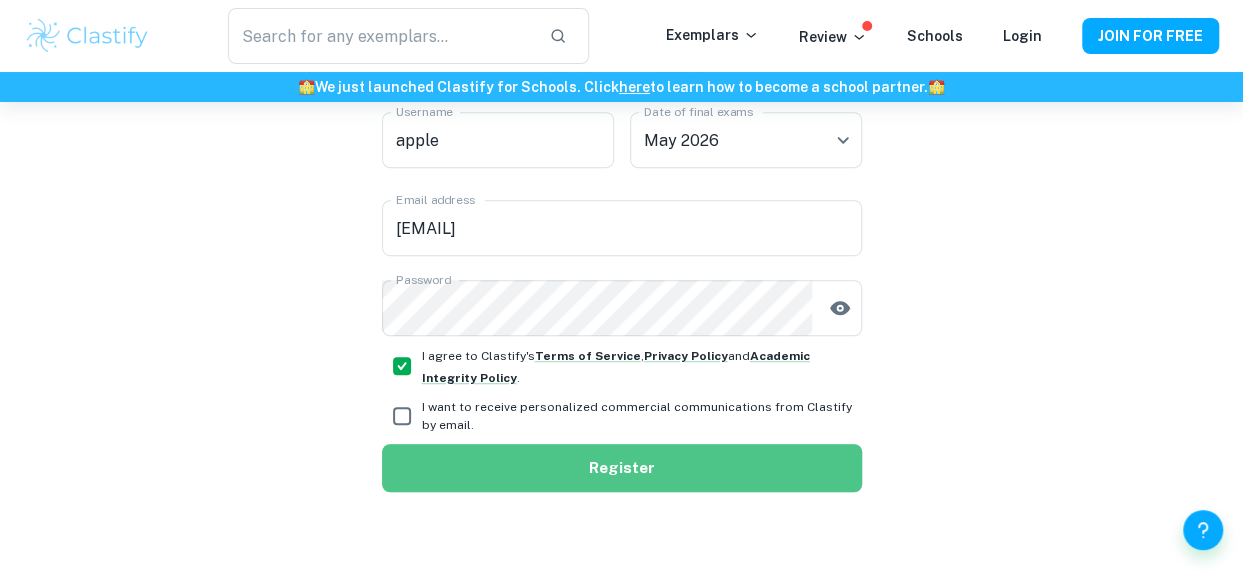 click on "Register" at bounding box center (622, 468) 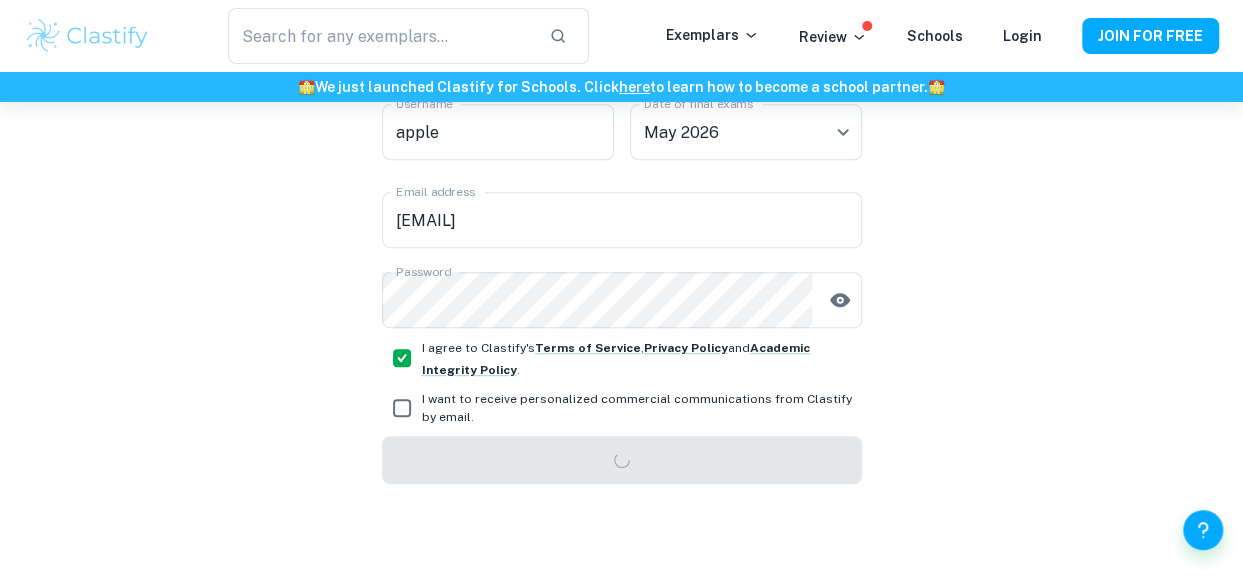 scroll, scrollTop: 414, scrollLeft: 0, axis: vertical 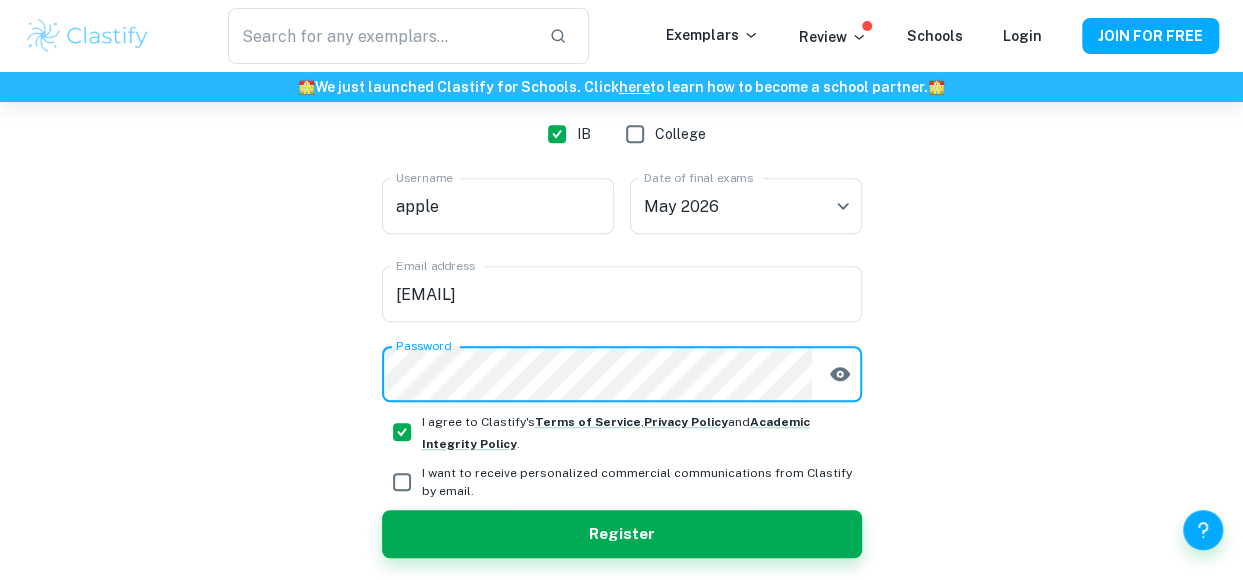 click on "Create a Clastify account Free forever. No credit card needed. OR user already exists I will be using Clastify for: IB College Username apple Username Date of final exams May 2026 M26 Date of final exams Email address 26cuikexin@ocac-suzhou.net Email address Password Password I agree to Clastify's  Terms of Service ,  Privacy Policy  and  Academic Integrity Policy . I want to receive personalized commercial communications from Clastify by email. Register" at bounding box center (621, 171) 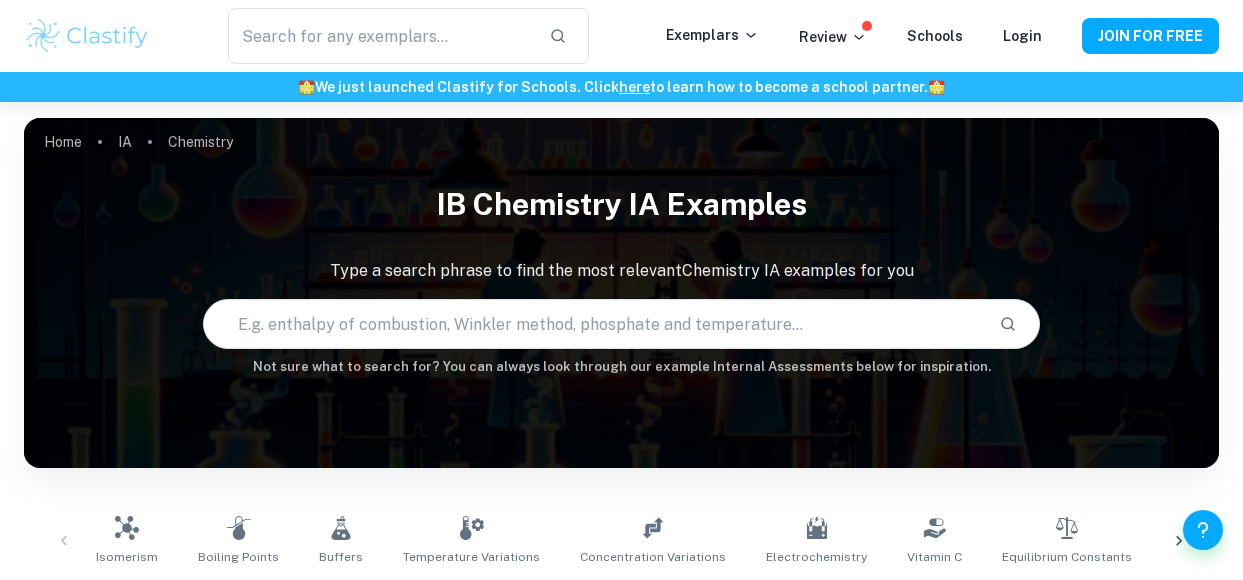scroll, scrollTop: 50, scrollLeft: 0, axis: vertical 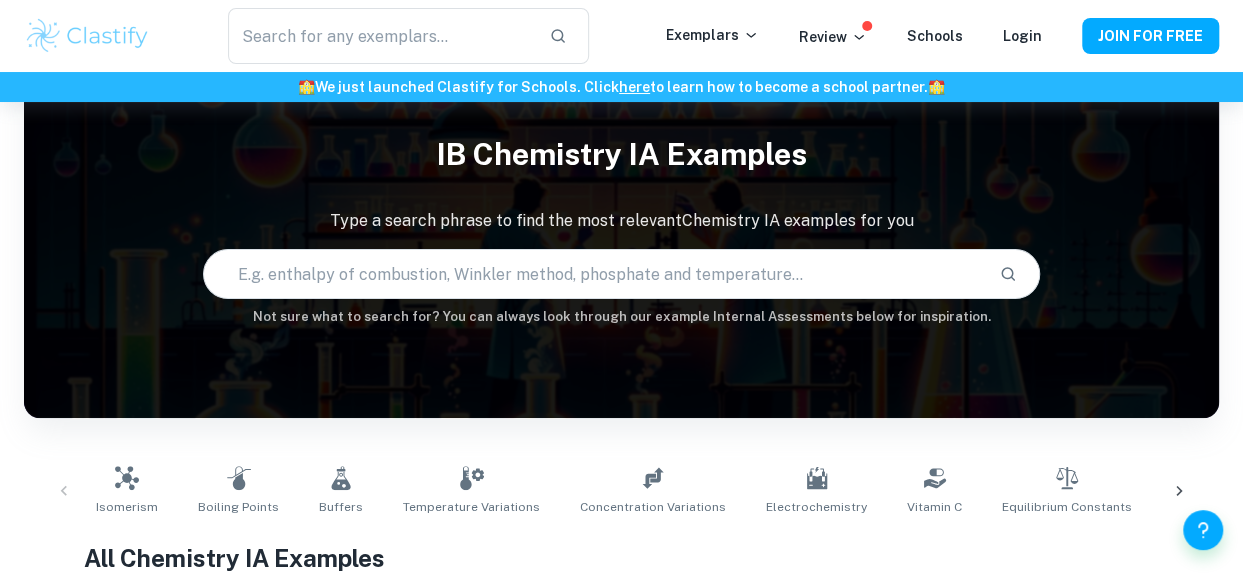 click on "Login" at bounding box center [1022, 36] 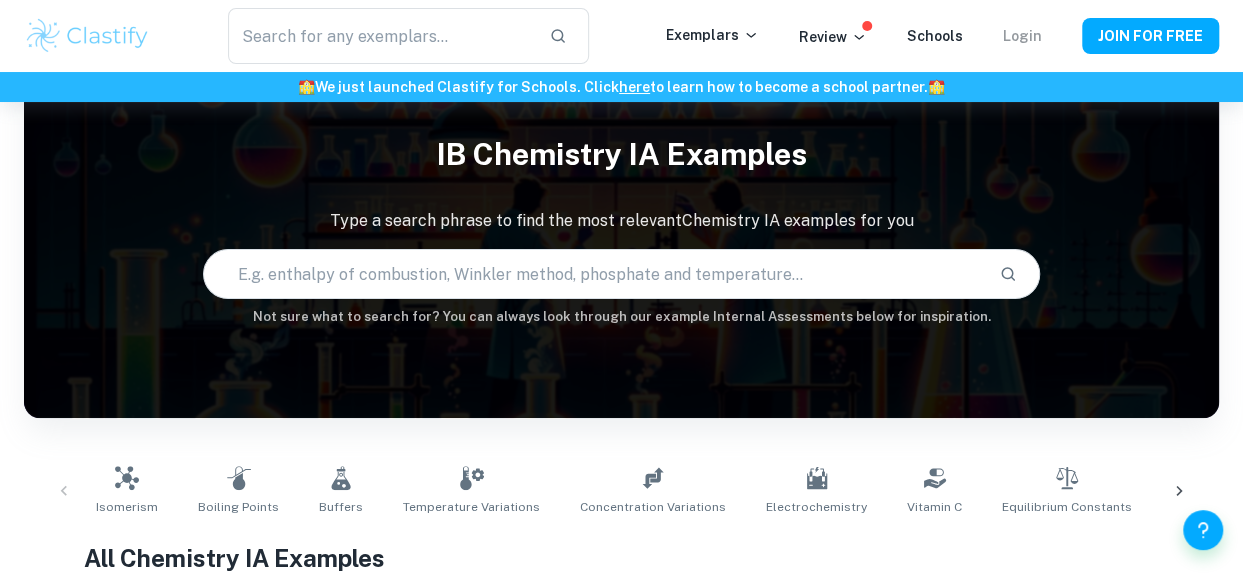 click on "Login" at bounding box center [1022, 36] 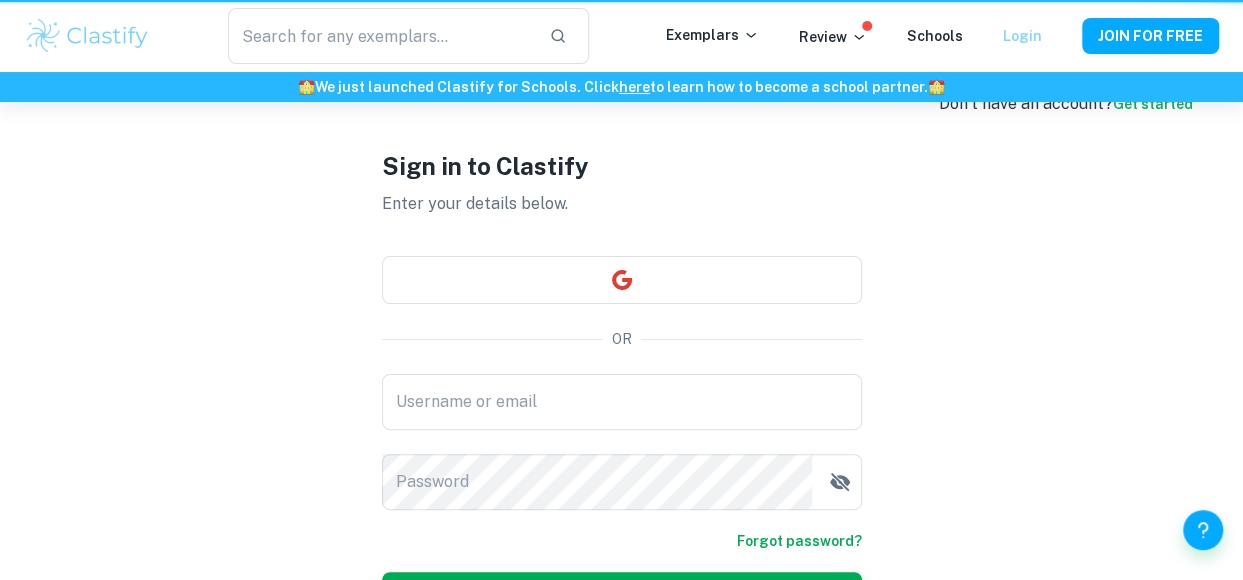 scroll, scrollTop: 0, scrollLeft: 0, axis: both 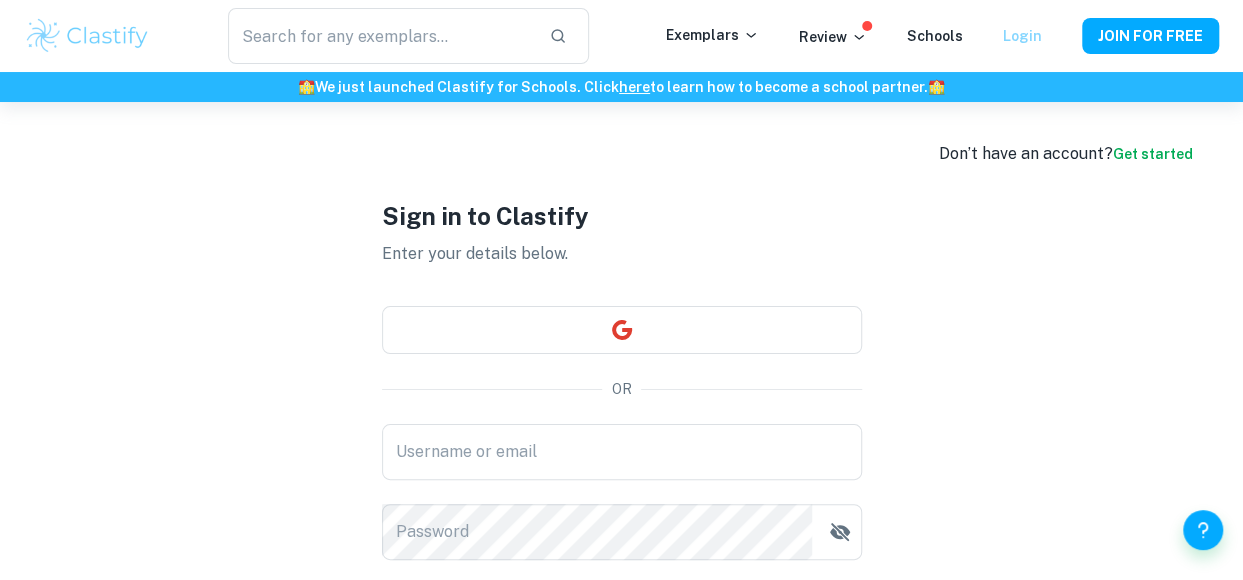type on "[EMAIL]" 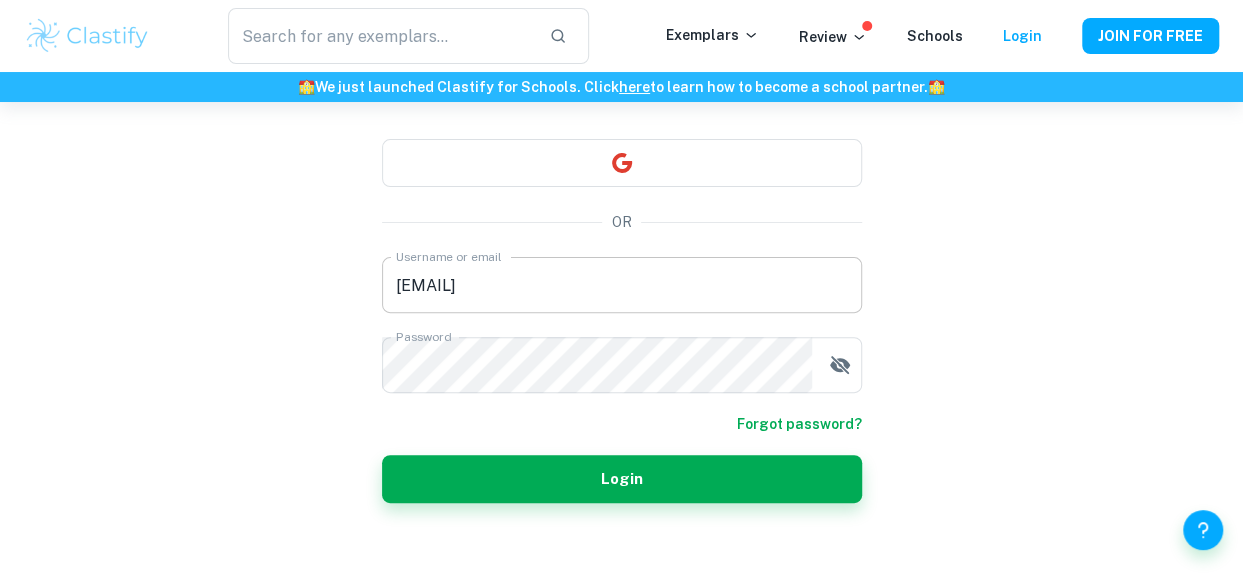 scroll, scrollTop: 168, scrollLeft: 0, axis: vertical 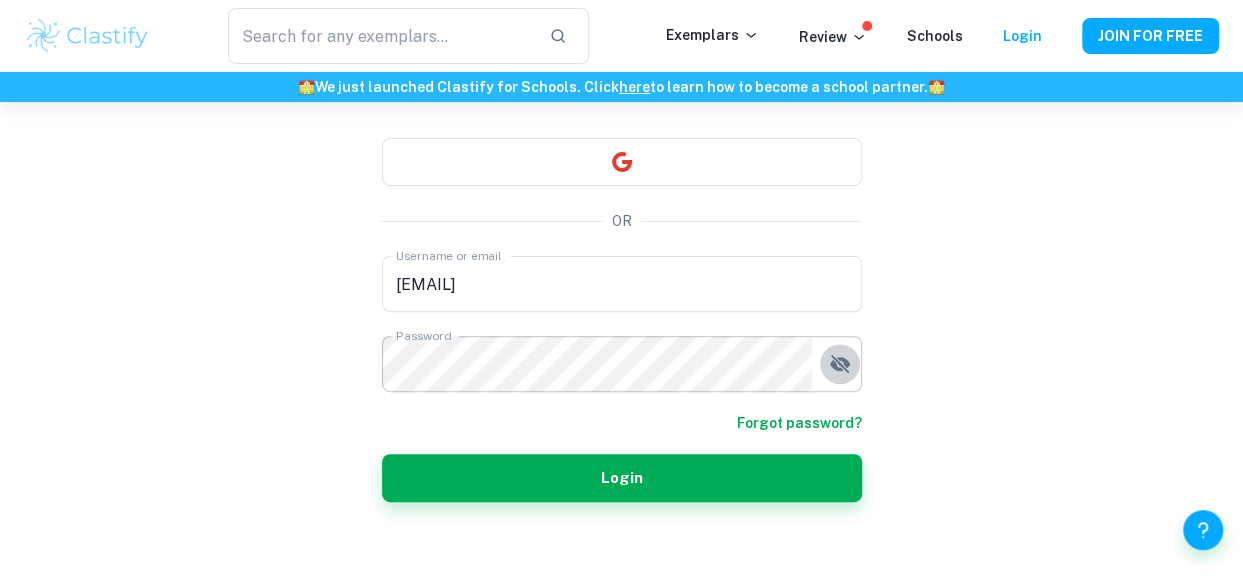 click 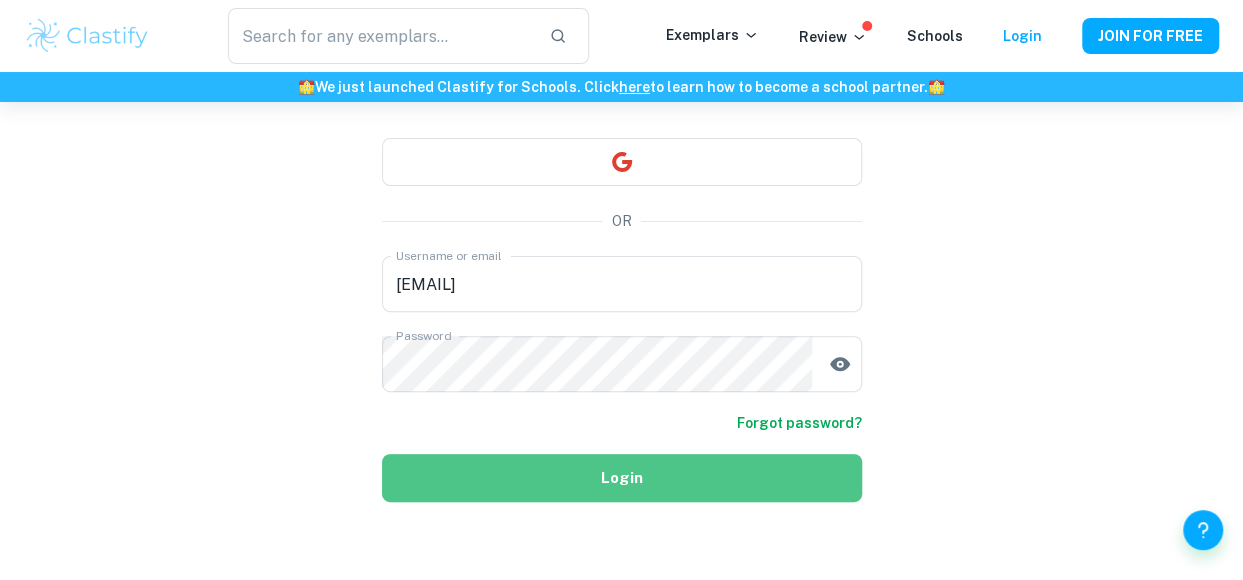 click on "Login" at bounding box center [622, 478] 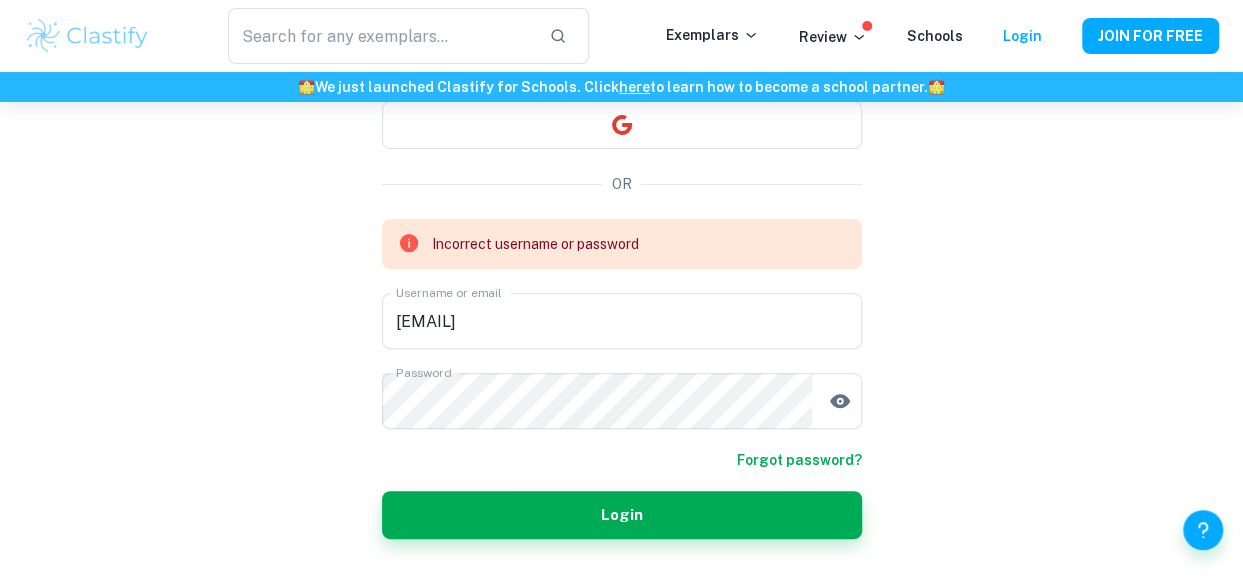 scroll, scrollTop: 206, scrollLeft: 0, axis: vertical 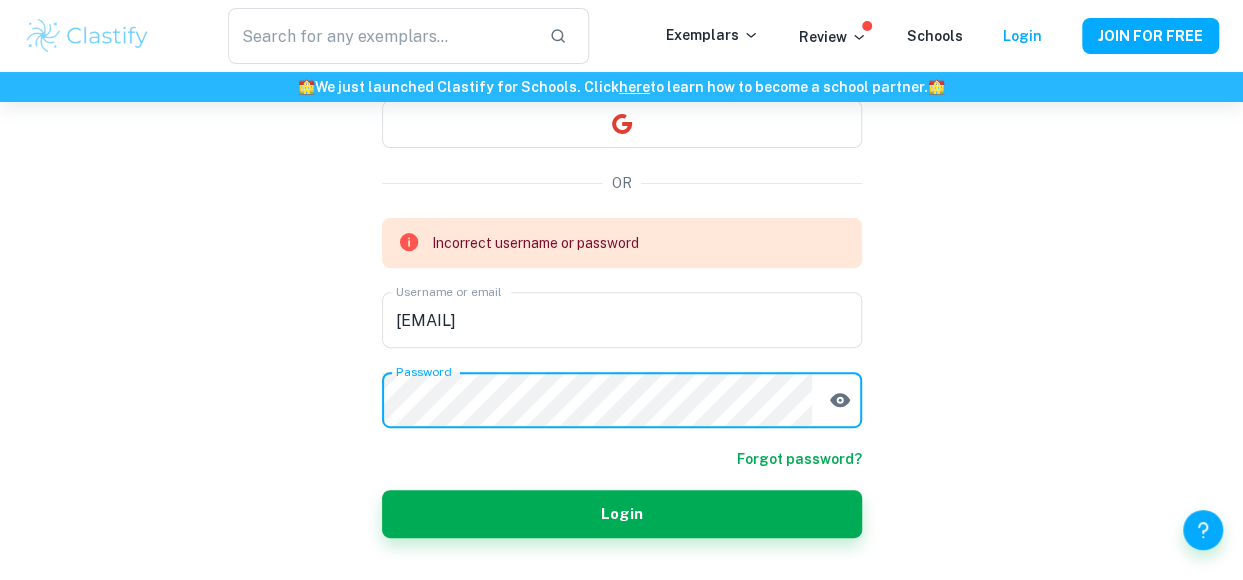 click on "Don’t have an account?   Get started Sign in to Clastify Enter your details below. OR Incorrect username or password Username or email 26cuikexin@ocac-suzhou.net Username or email Password Password Forgot password? Login" at bounding box center [621, 265] 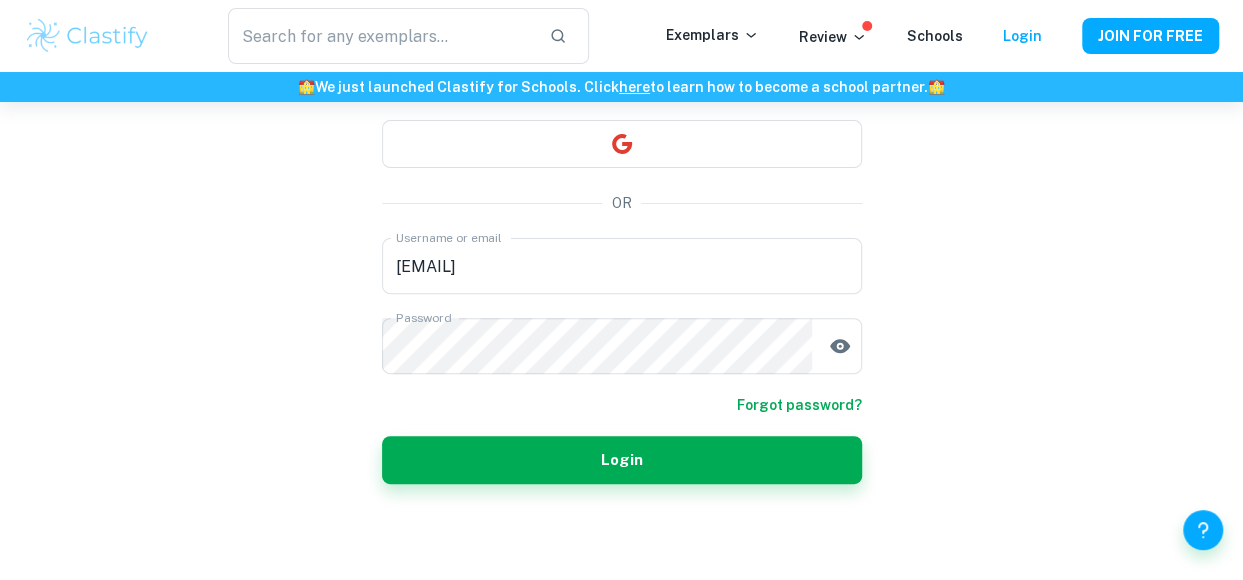 scroll, scrollTop: 186, scrollLeft: 0, axis: vertical 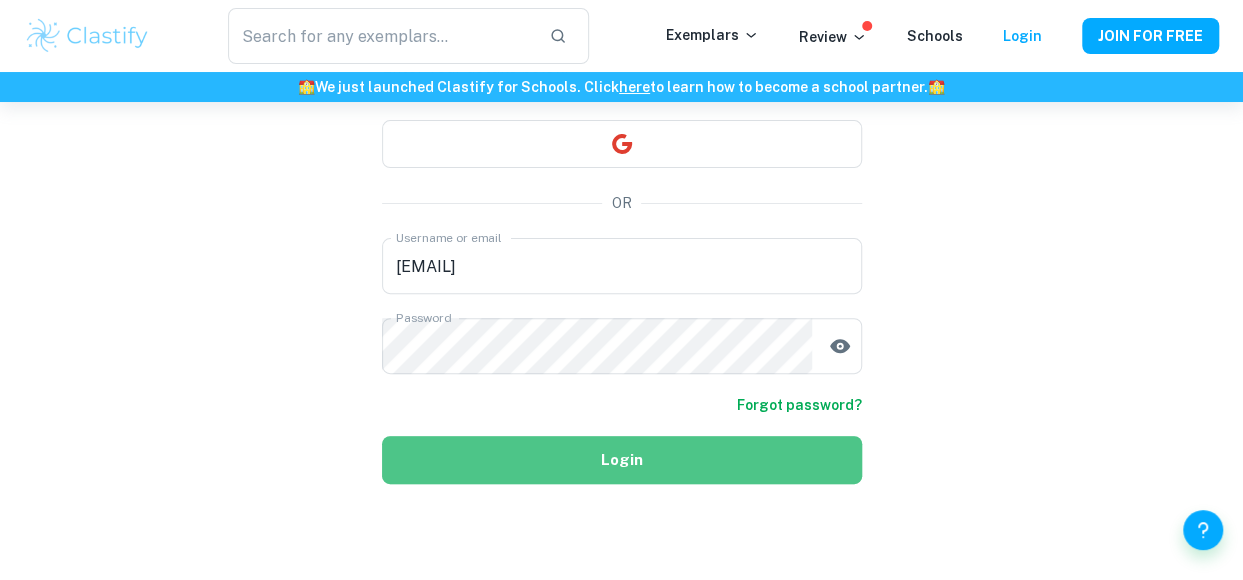 click on "Login" at bounding box center [622, 460] 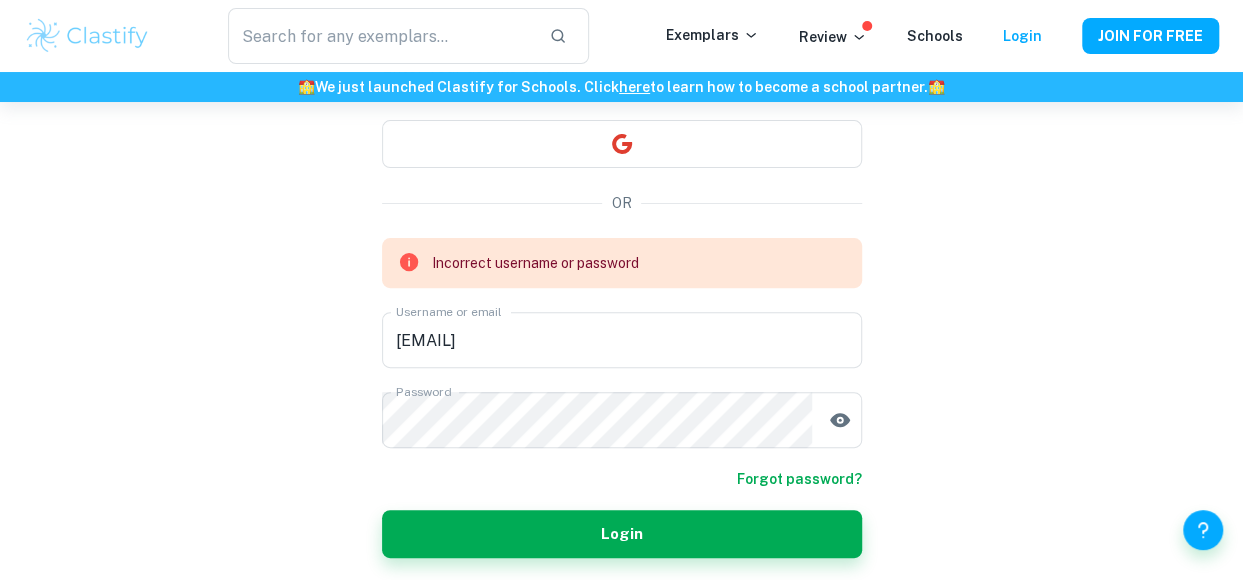 click on "Forgot password?" at bounding box center [799, 479] 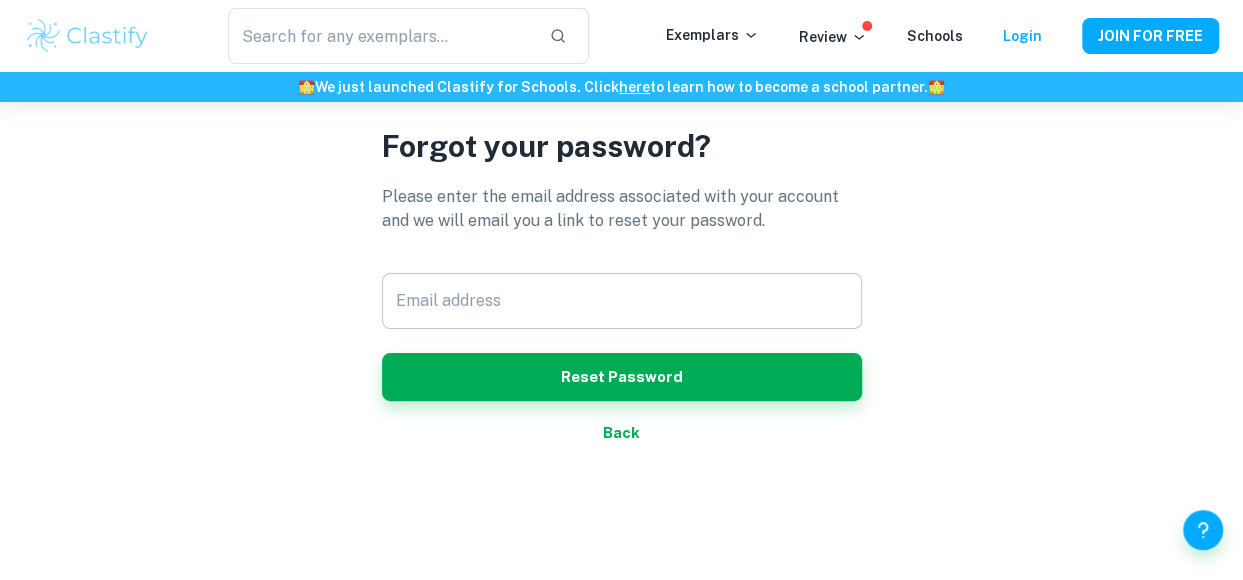 click on "Email address" at bounding box center (622, 301) 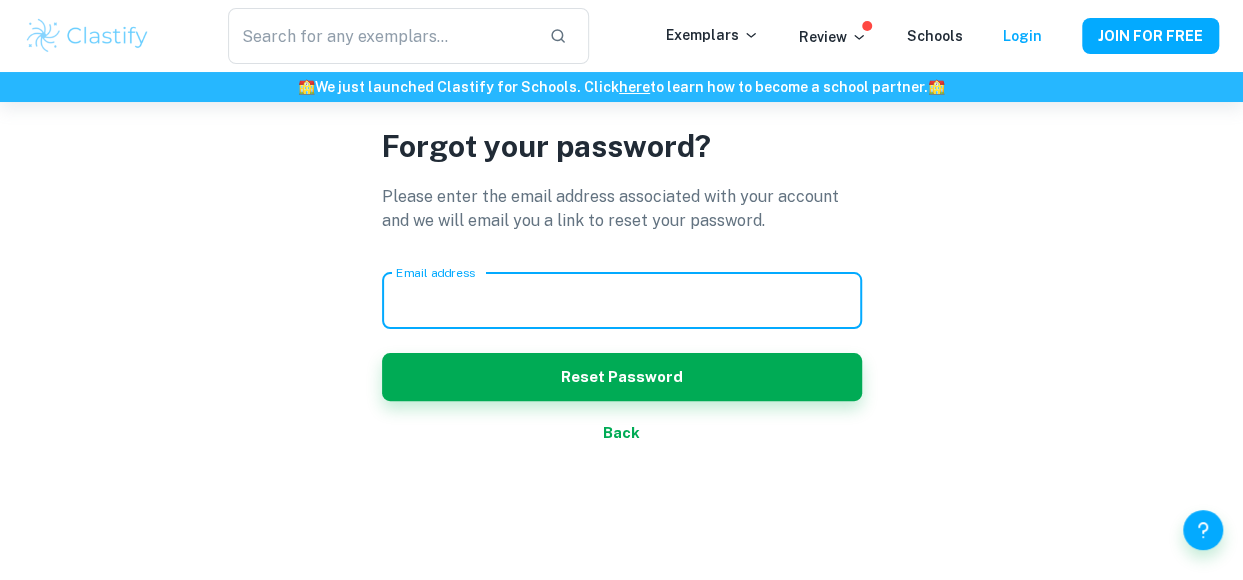 type on "[EMAIL]" 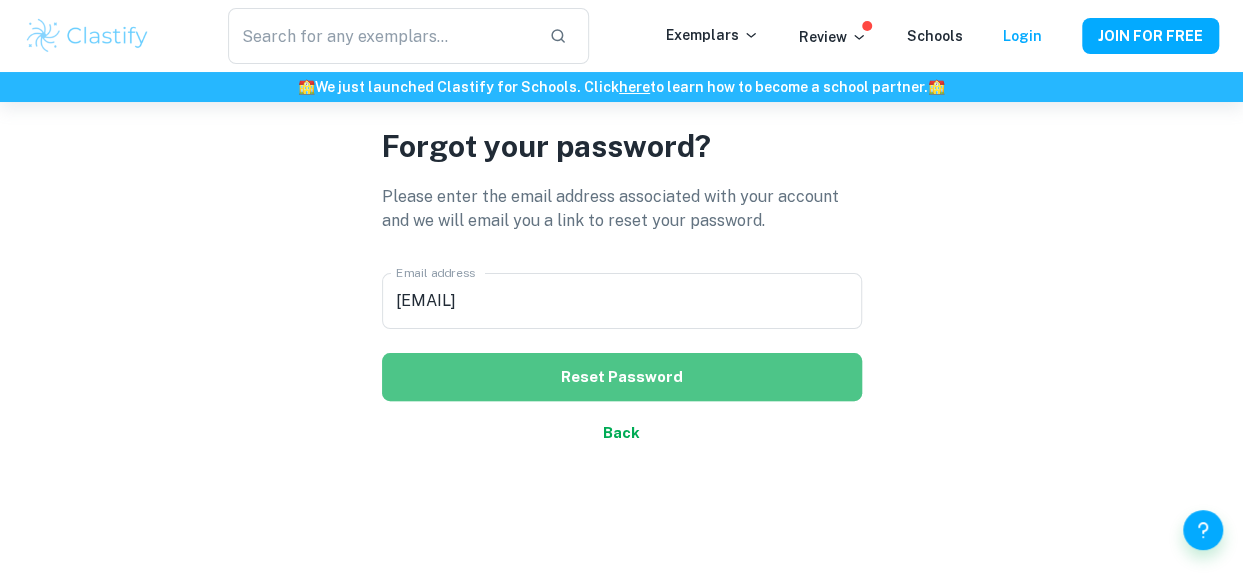 click on "Reset Password" at bounding box center [622, 377] 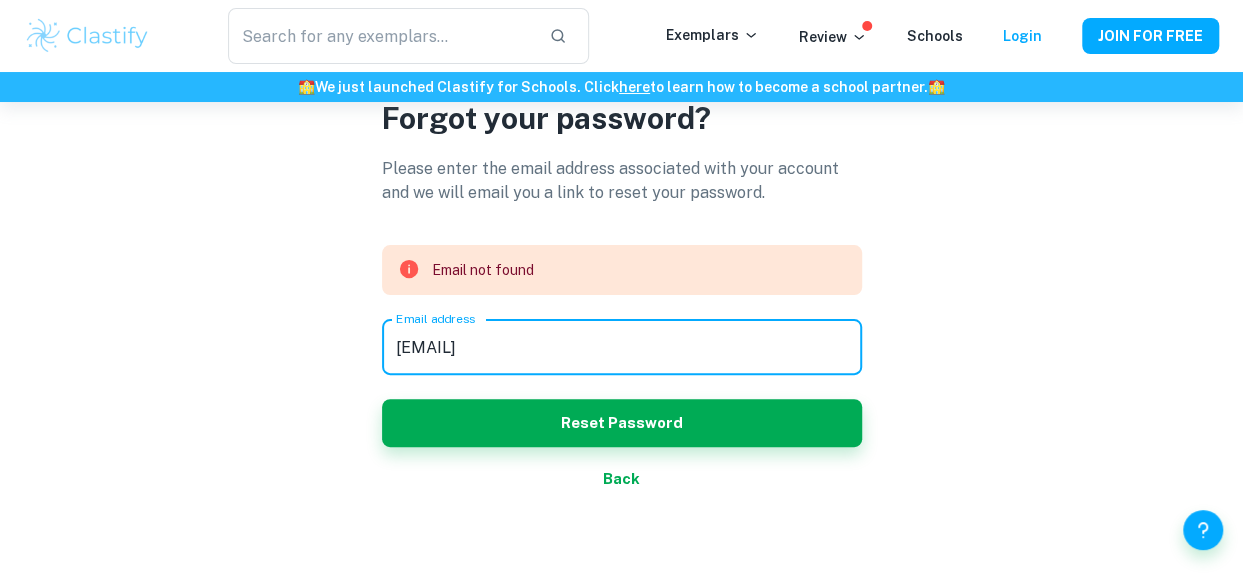 drag, startPoint x: 657, startPoint y: 342, endPoint x: 226, endPoint y: 391, distance: 433.77643 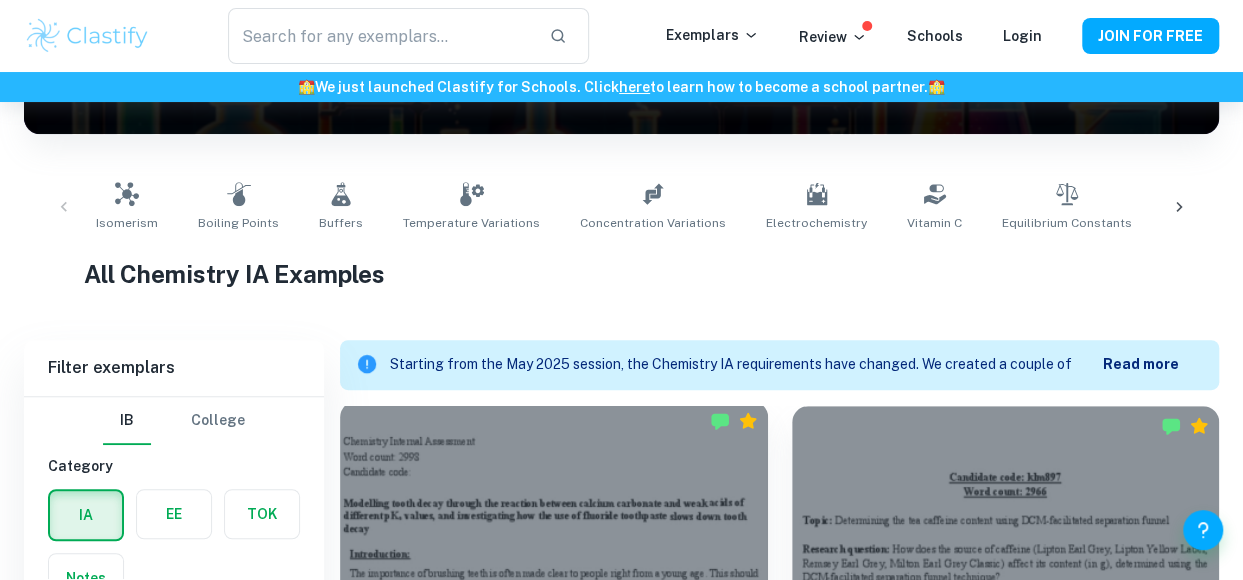 scroll, scrollTop: 355, scrollLeft: 0, axis: vertical 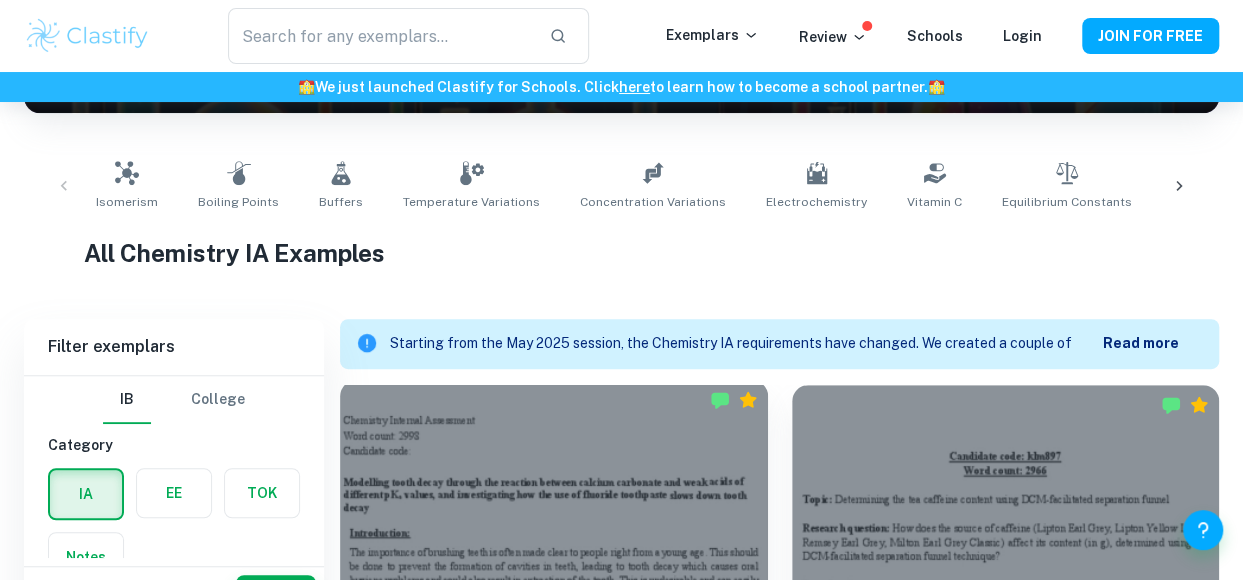 click at bounding box center (554, 540) 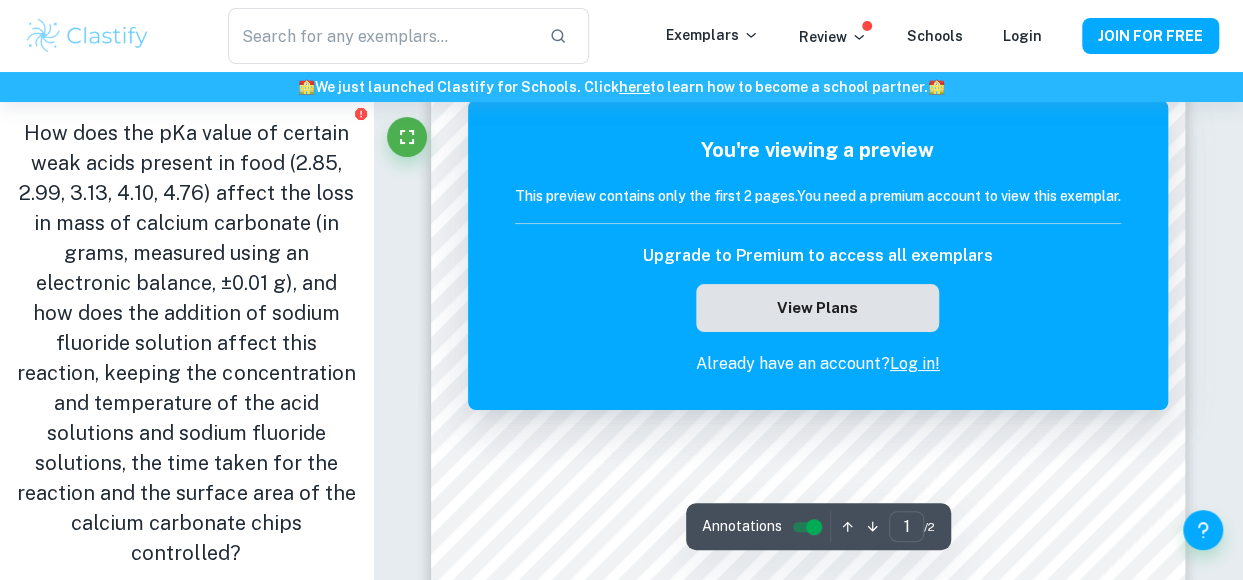 scroll, scrollTop: 0, scrollLeft: 0, axis: both 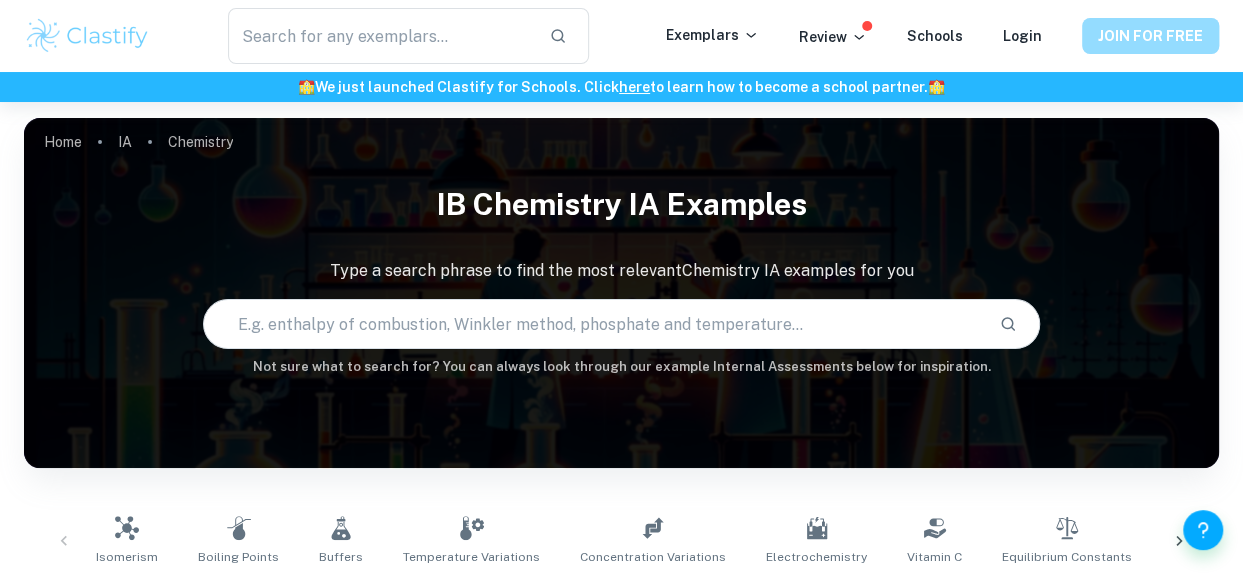 drag, startPoint x: 0, startPoint y: 0, endPoint x: 1153, endPoint y: 36, distance: 1153.5619 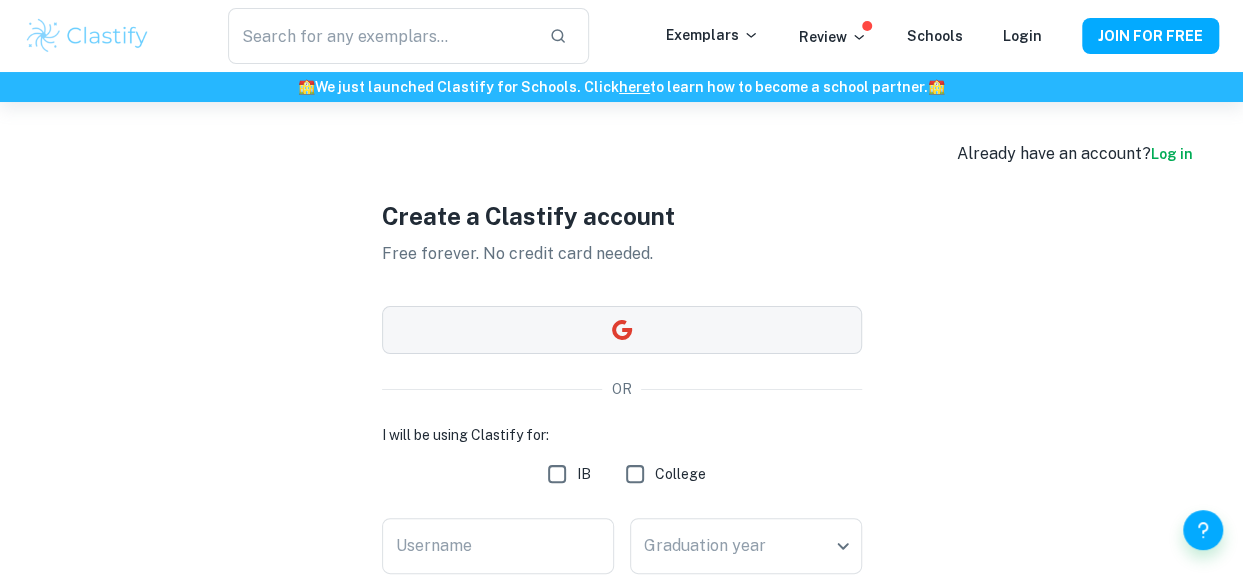 type 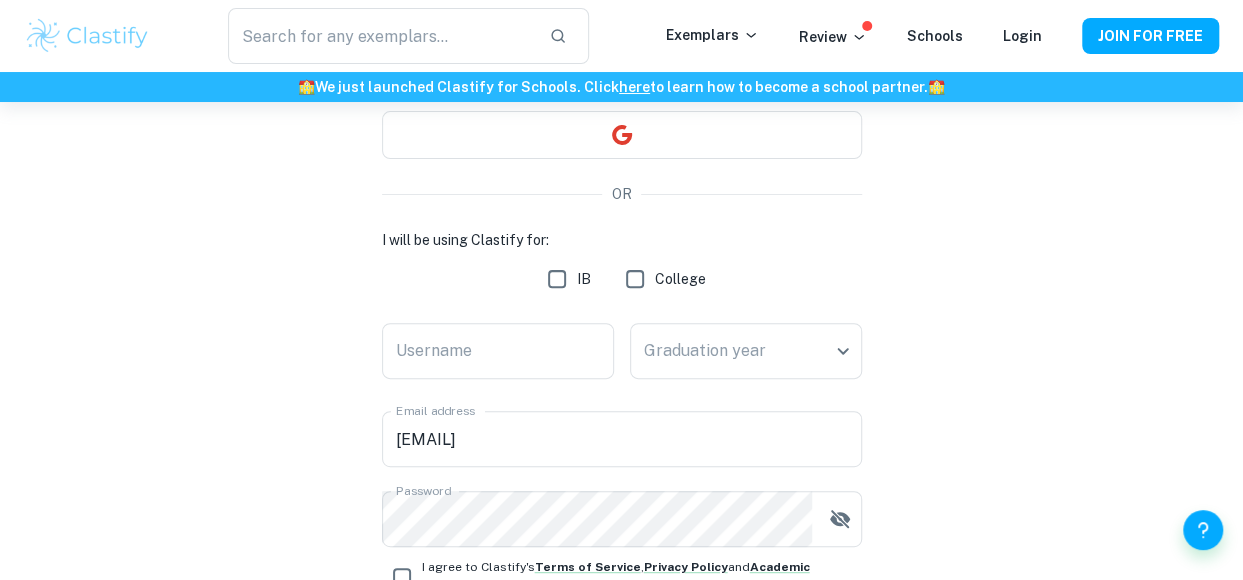scroll, scrollTop: 197, scrollLeft: 0, axis: vertical 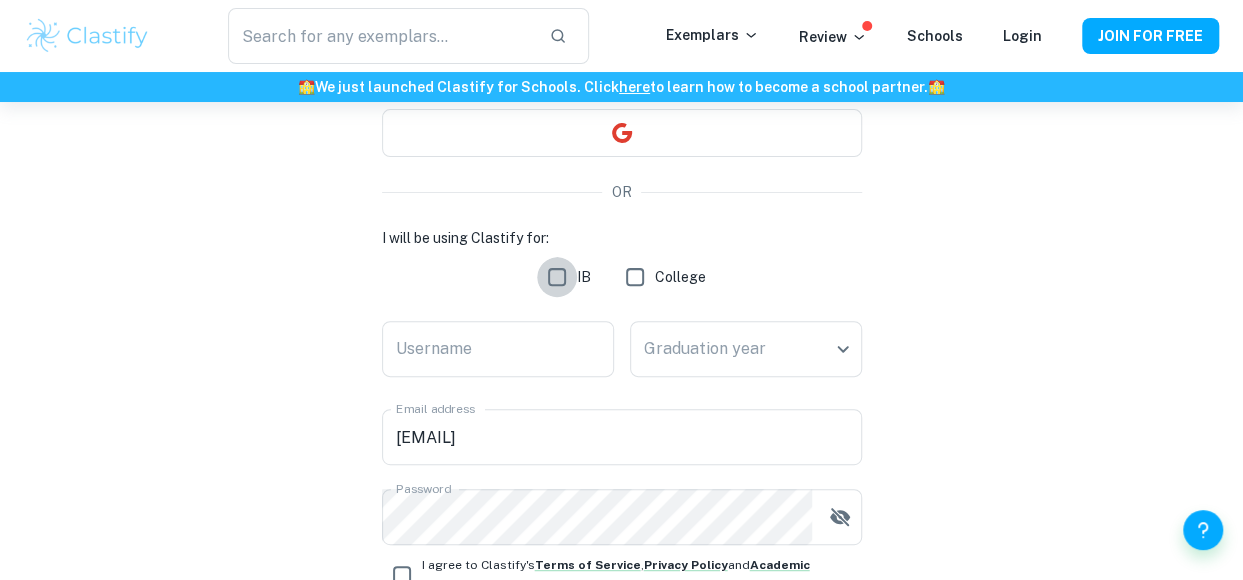 click on "IB" at bounding box center [557, 277] 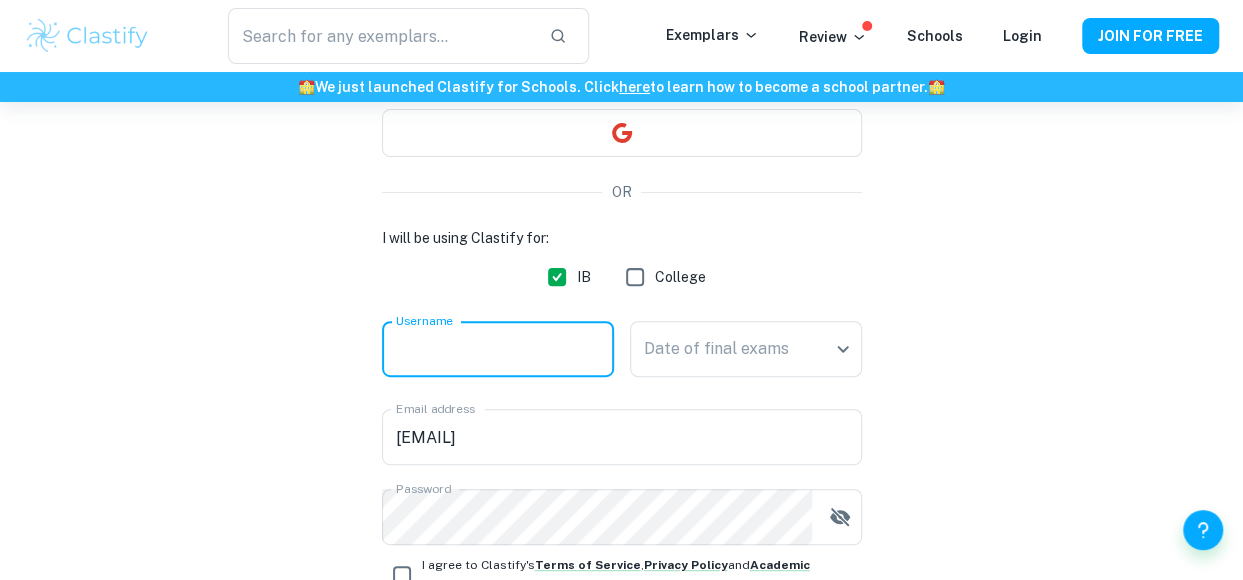 click on "Username" at bounding box center [498, 349] 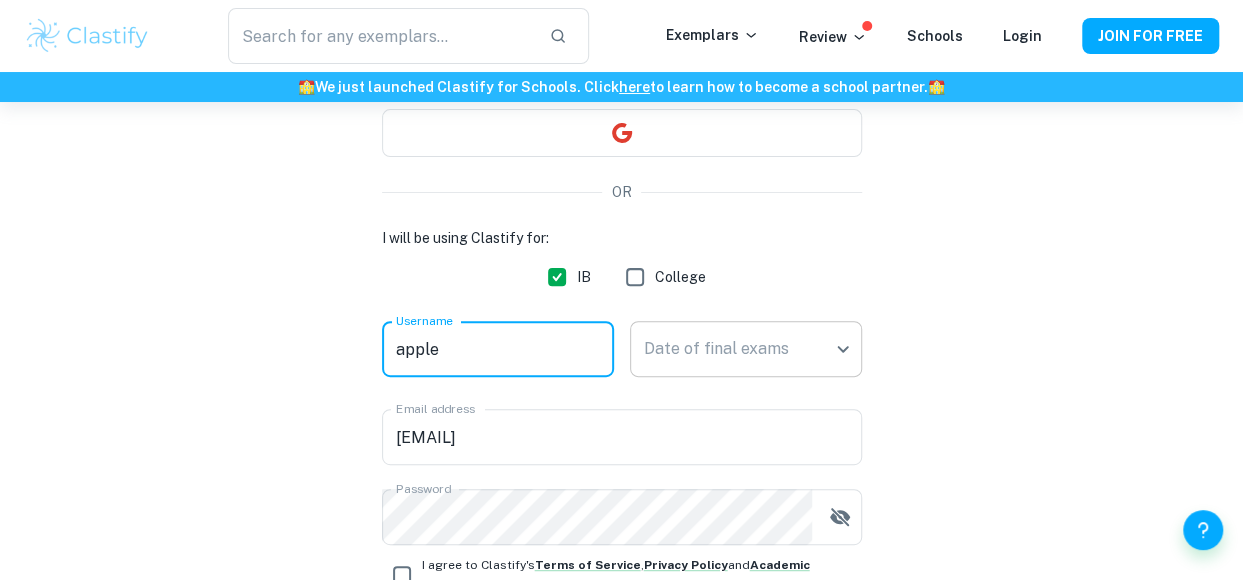 type on "apple" 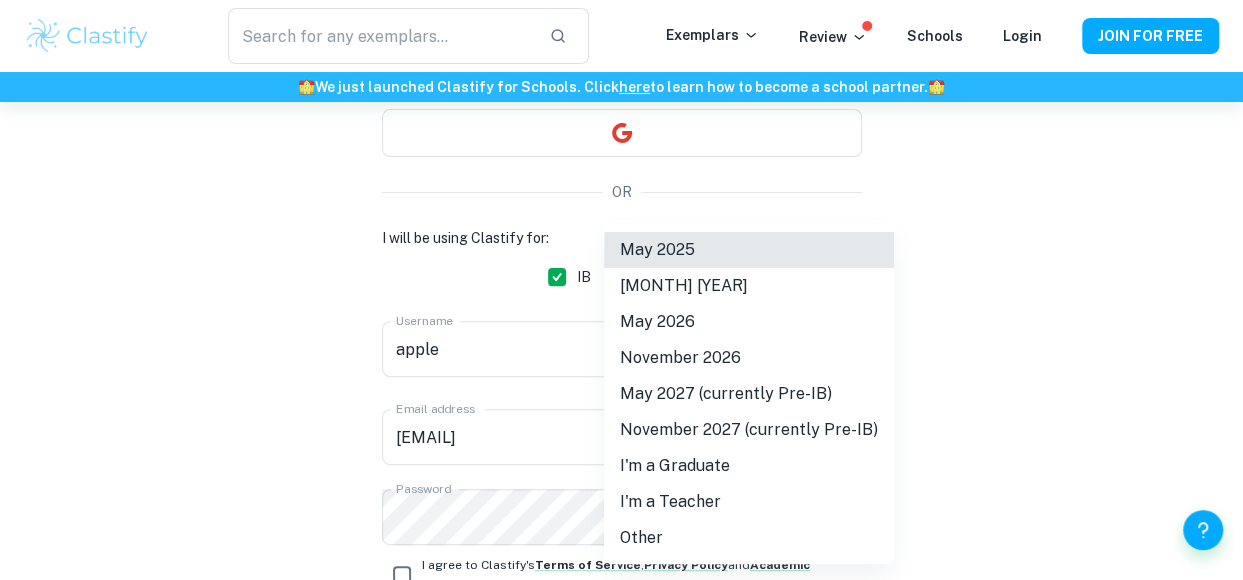 click on "We value your privacy We use cookies to enhance your browsing experience, serve personalised ads or content, and analyse our traffic. By clicking "Accept All", you consent to our use of cookies.   Cookie Policy Customise   Reject All   Accept All   Customise Consent Preferences   We use cookies to help you navigate efficiently and perform certain functions. You will find detailed information about all cookies under each consent category below. The cookies that are categorised as "Necessary" are stored on your browser as they are essential for enabling the basic functionalities of the site. ...  Show more For more information on how Google's third-party cookies operate and handle your data, see:   Google Privacy Policy Necessary Always Active Necessary cookies are required to enable the basic features of this site, such as providing secure log-in or adjusting your consent preferences. These cookies do not store any personally identifiable data. Functional Analytics Performance Advertisement Uncategorised" at bounding box center [621, 195] 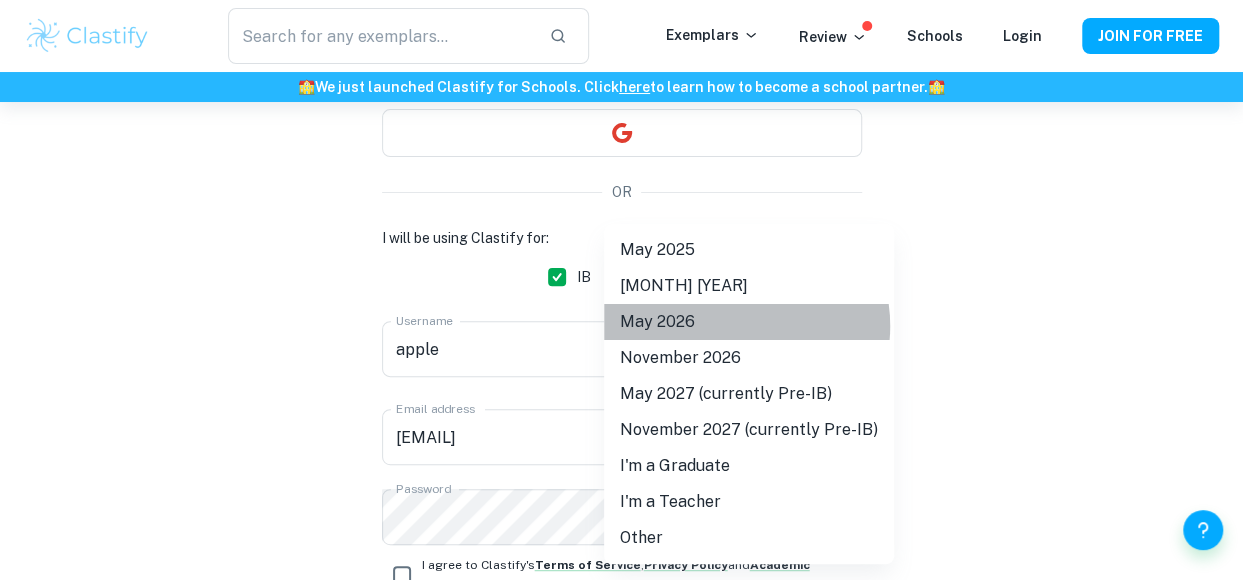 click on "May 2026" at bounding box center [749, 322] 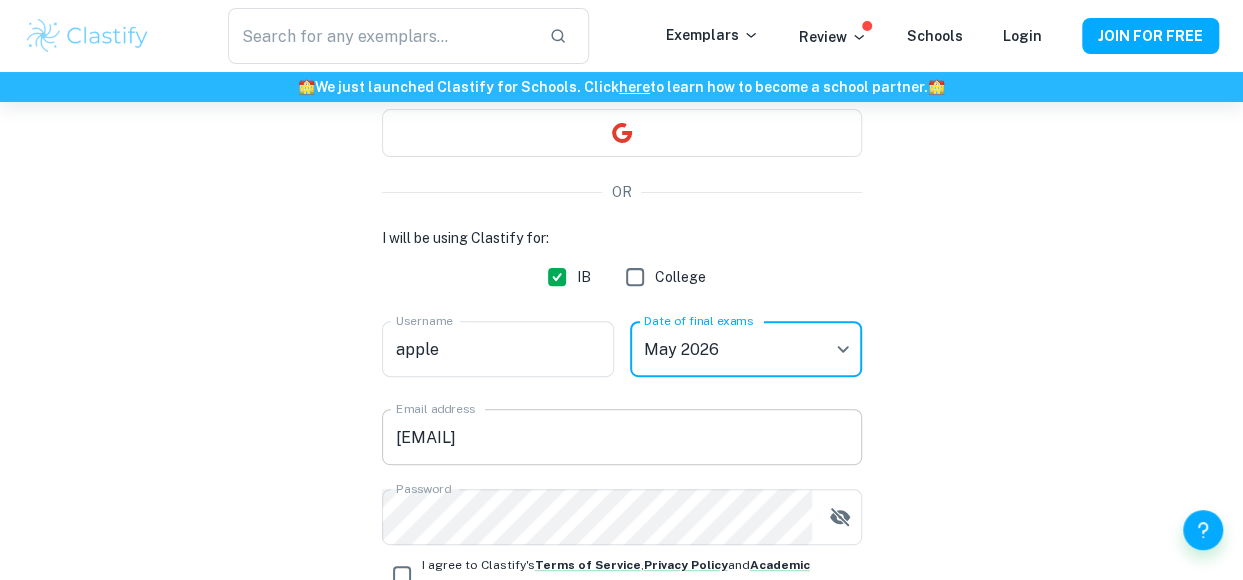 click on "26cuikexin@ocac-suzhou.net" at bounding box center [622, 437] 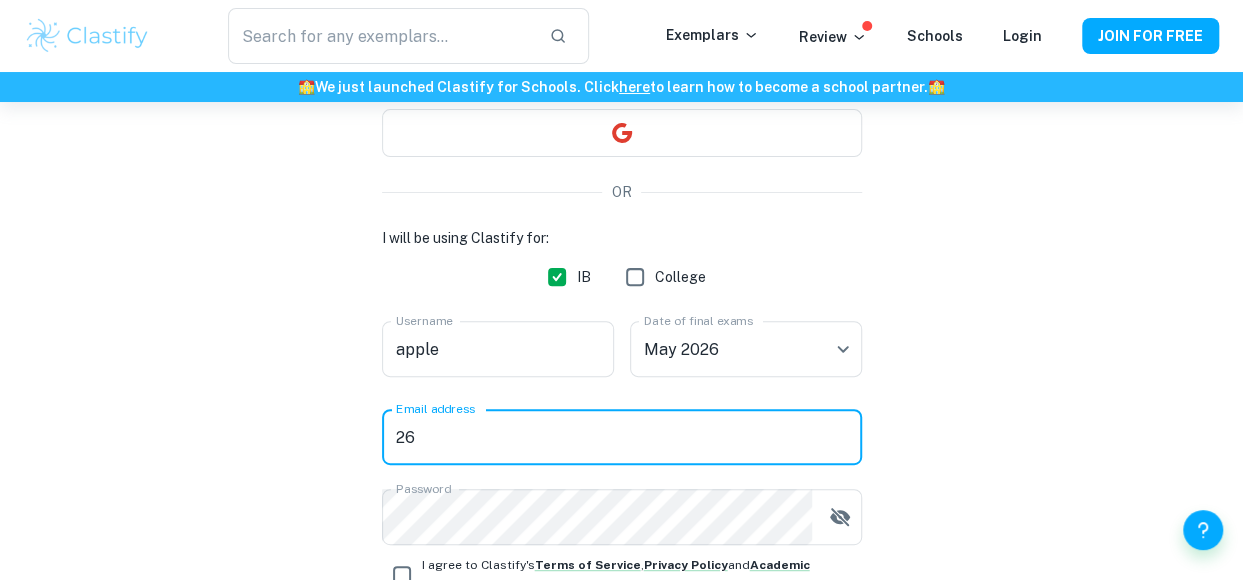 type on "2" 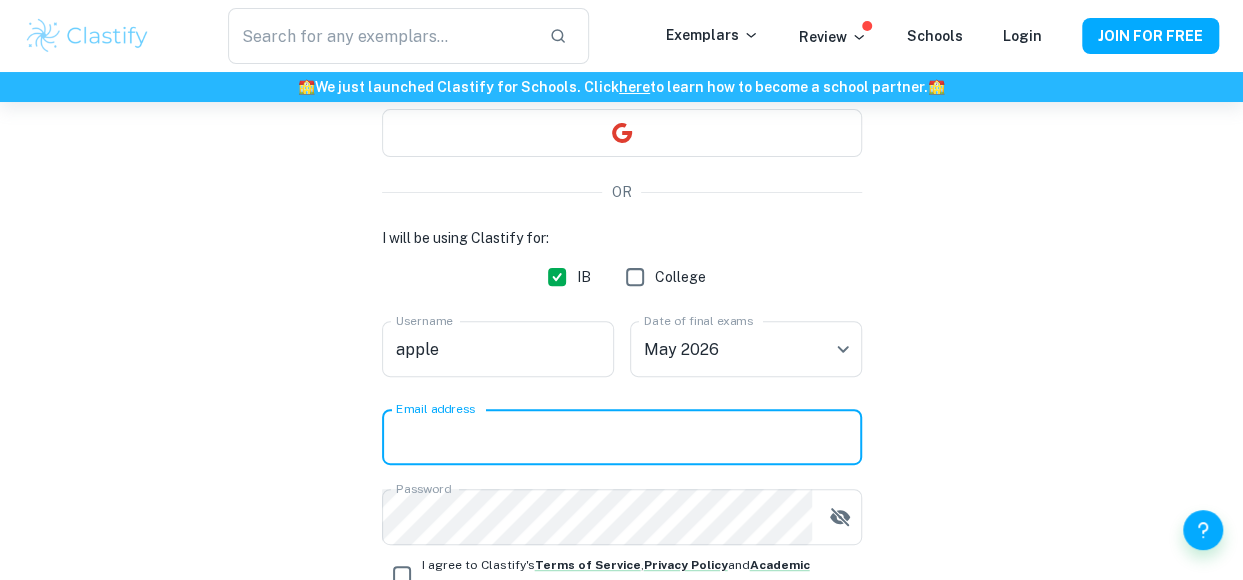 click on "Email address" at bounding box center [622, 437] 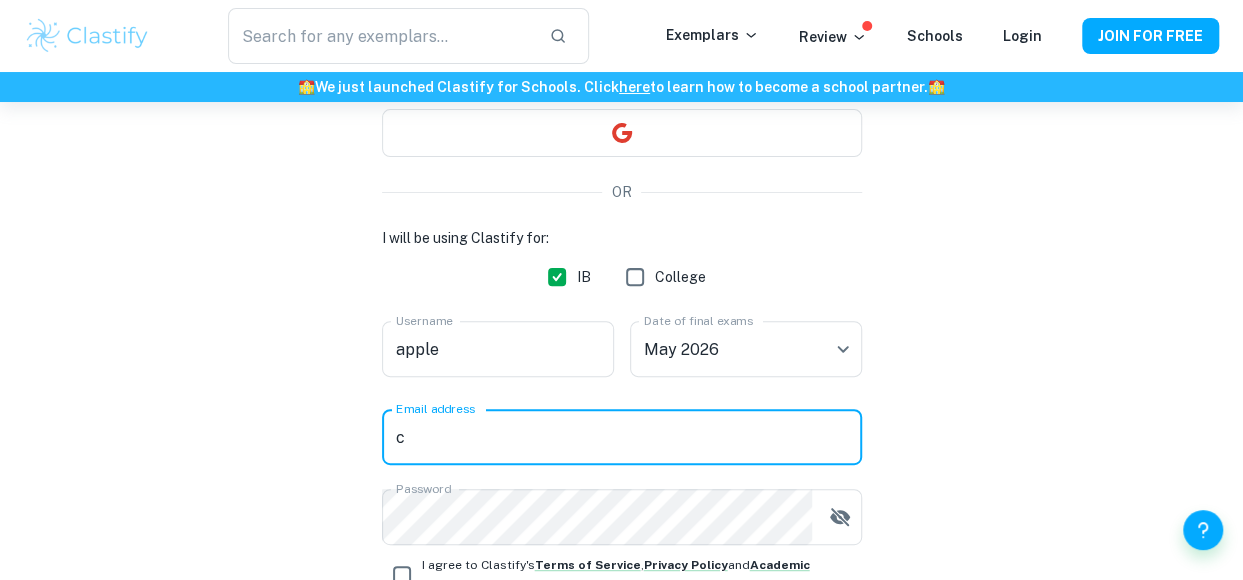 type on "cuikexin0502@163.com" 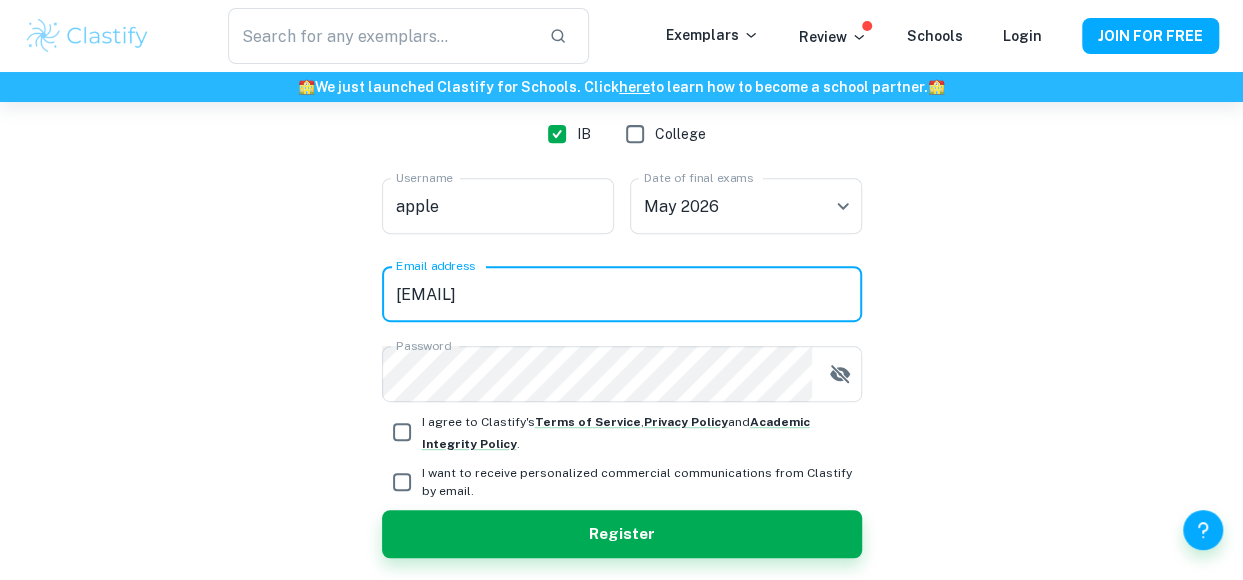 scroll, scrollTop: 414, scrollLeft: 0, axis: vertical 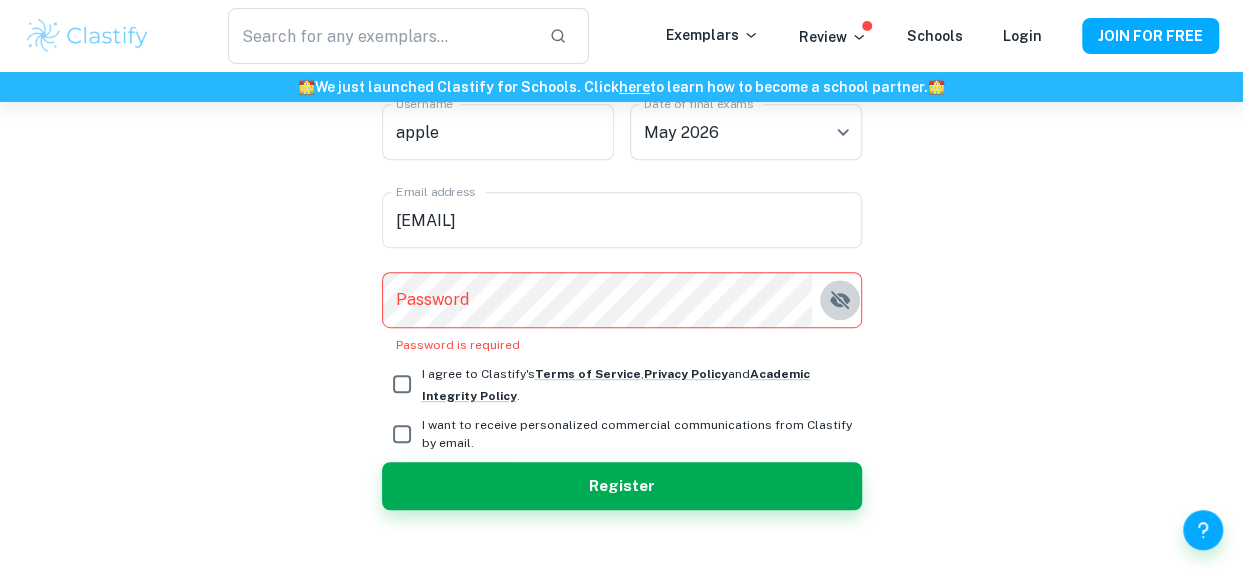 click 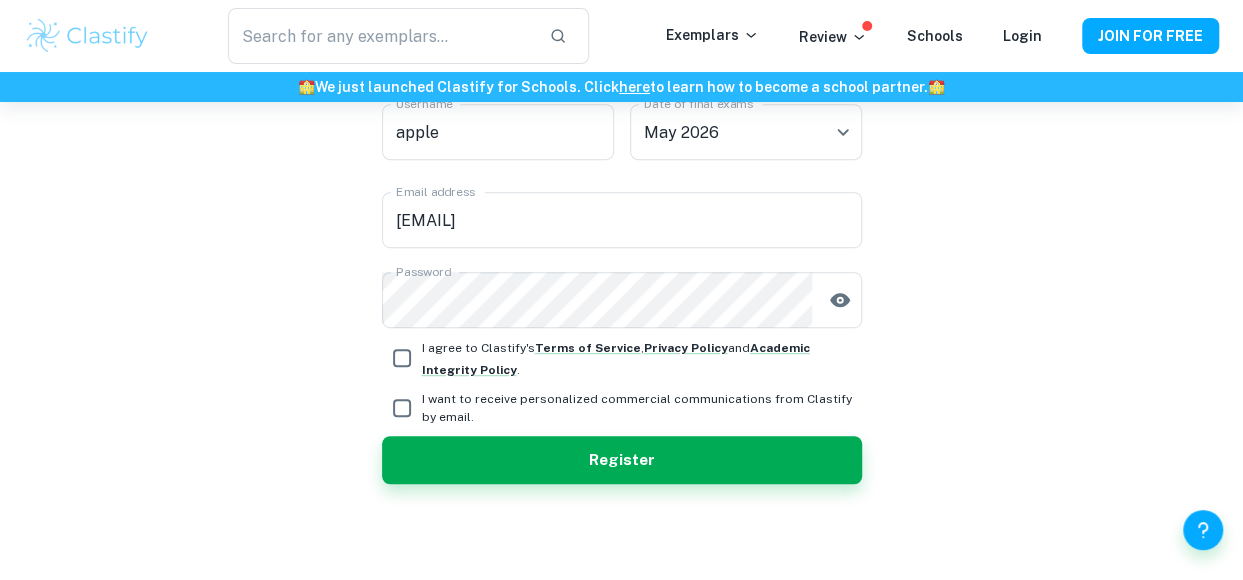 click on "I agree to Clastify's  Terms of Service ,  Privacy Policy  and  Academic Integrity Policy ." at bounding box center (642, 358) 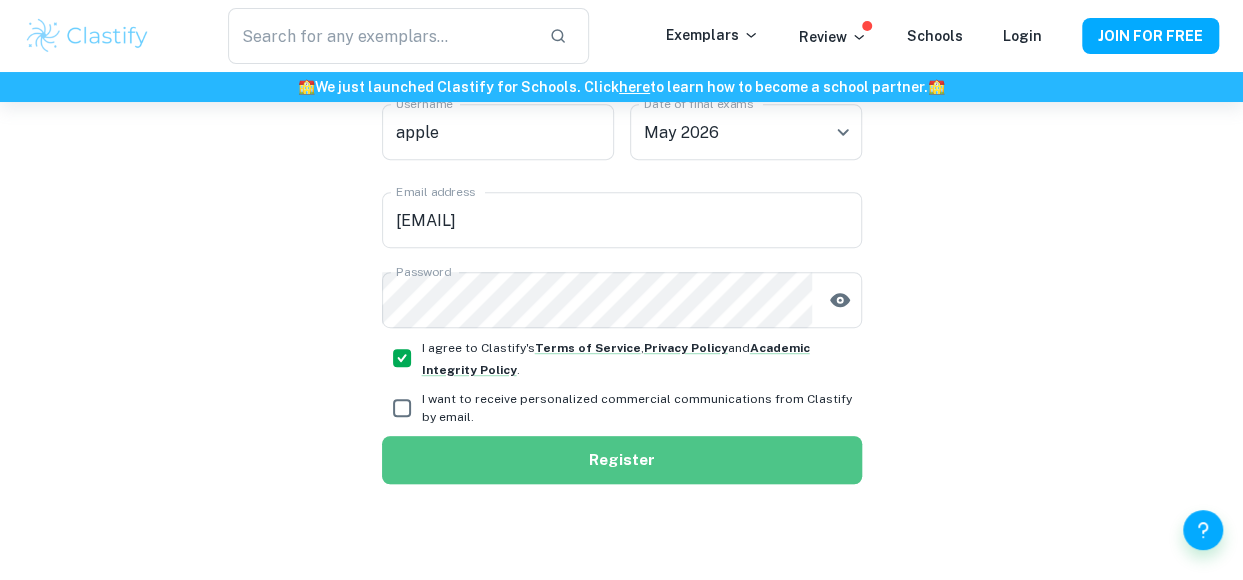 click on "Register" at bounding box center [622, 460] 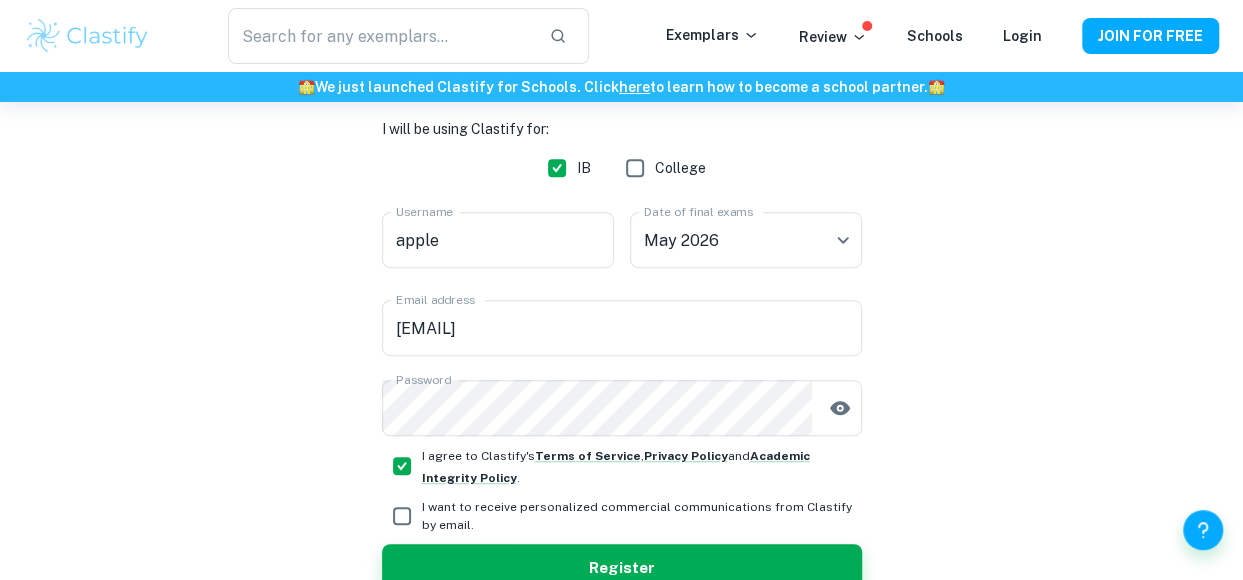 scroll, scrollTop: 386, scrollLeft: 0, axis: vertical 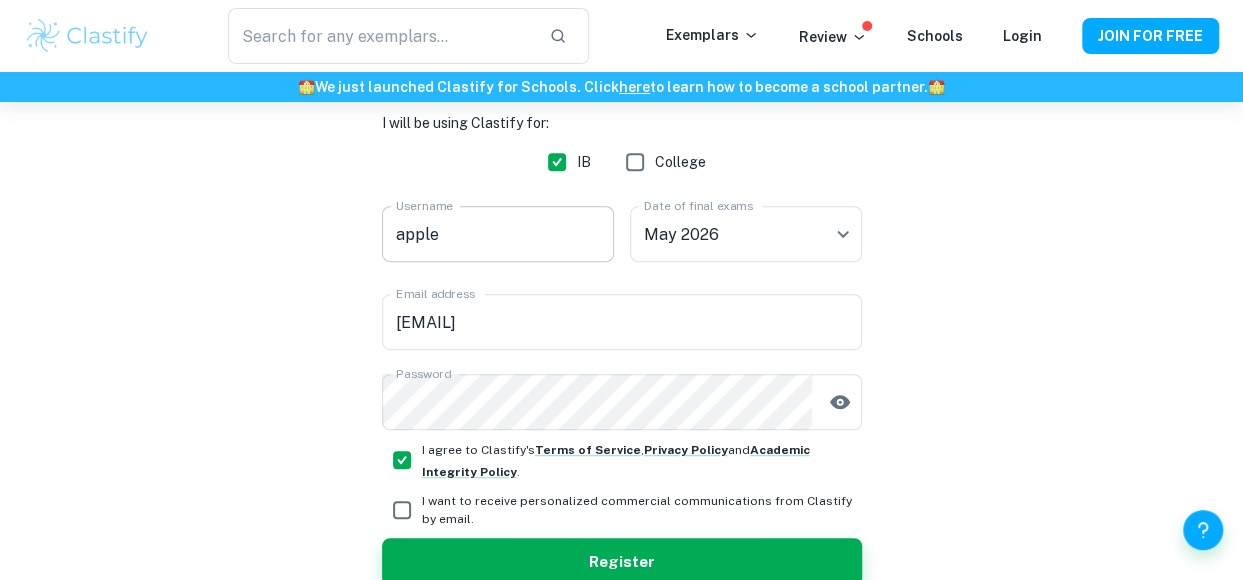 click on "apple" at bounding box center (498, 234) 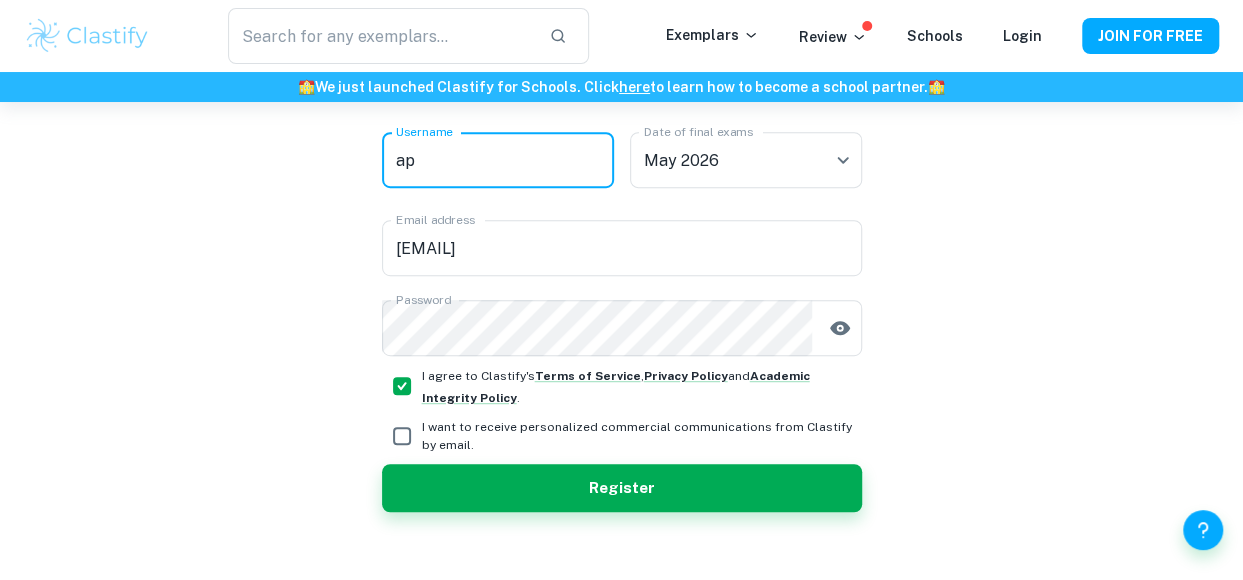 type on "a" 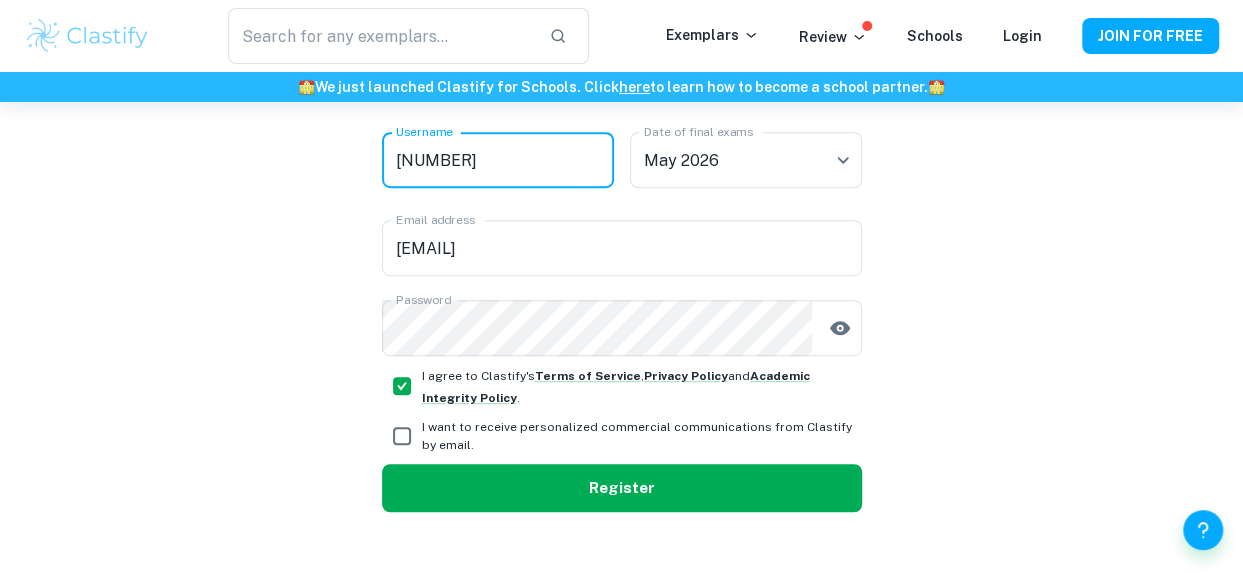 type on "111223" 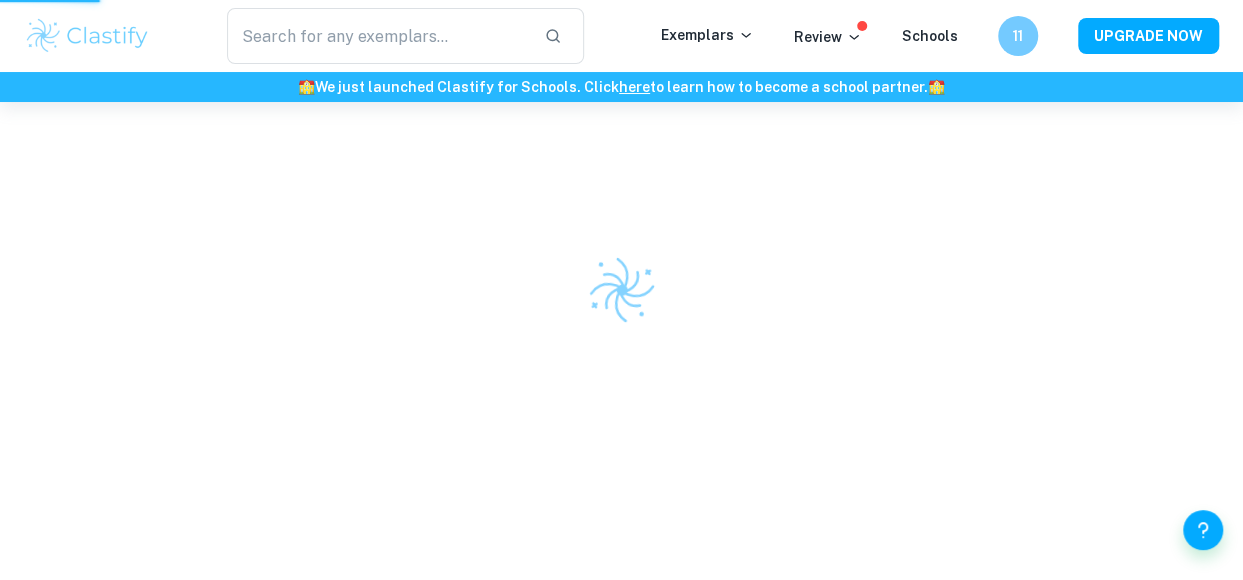 scroll, scrollTop: 102, scrollLeft: 0, axis: vertical 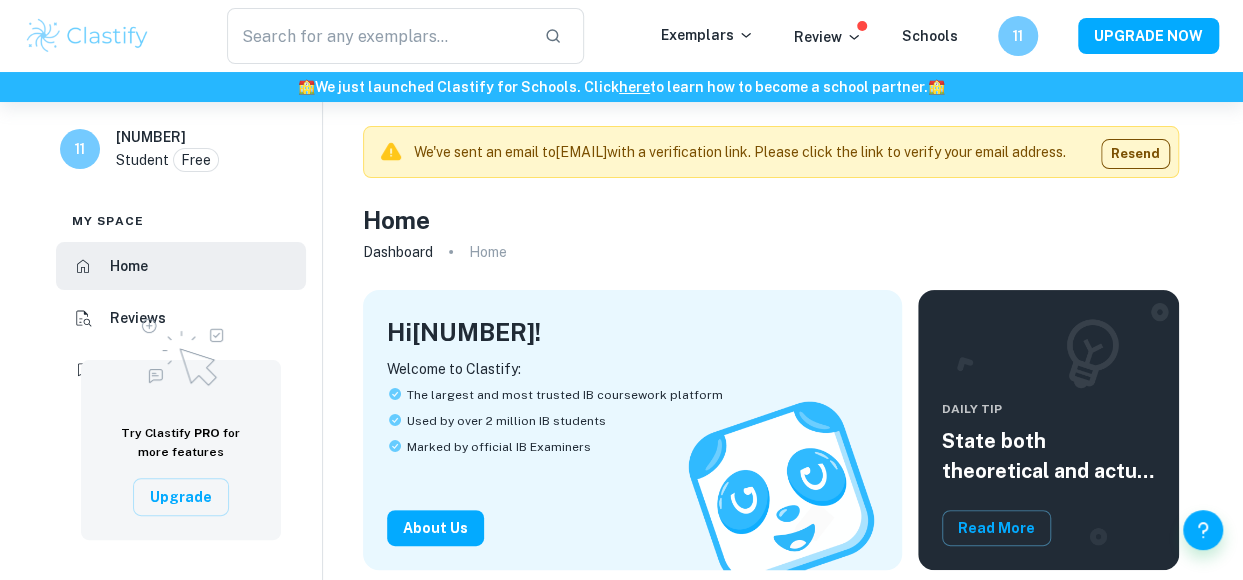drag, startPoint x: 630, startPoint y: 476, endPoint x: 680, endPoint y: 438, distance: 62.801273 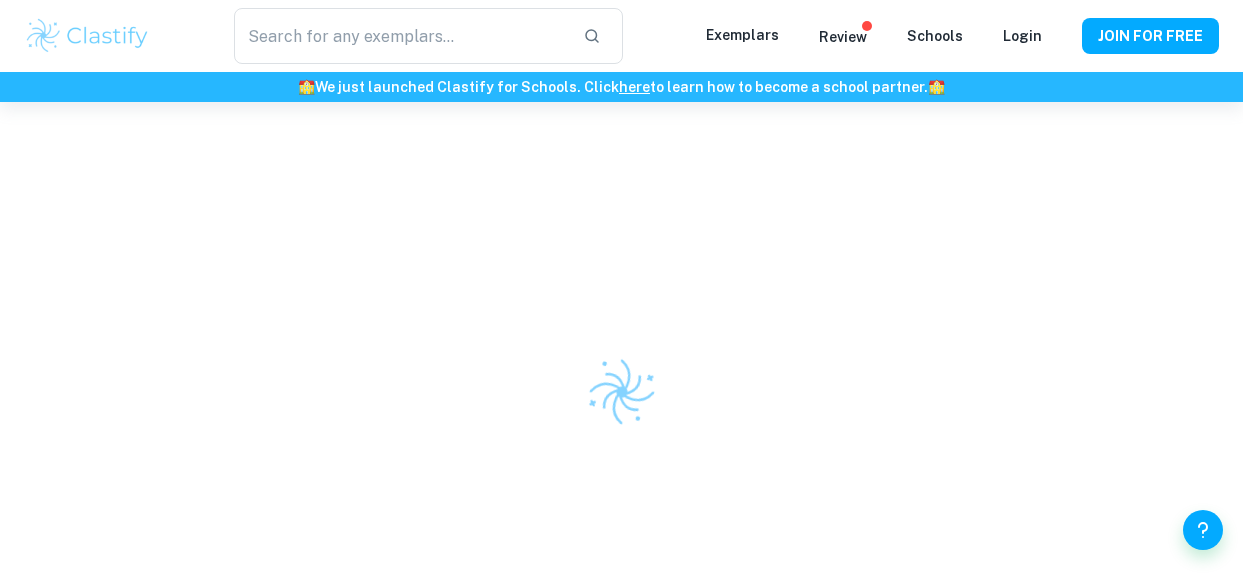 scroll, scrollTop: 0, scrollLeft: 0, axis: both 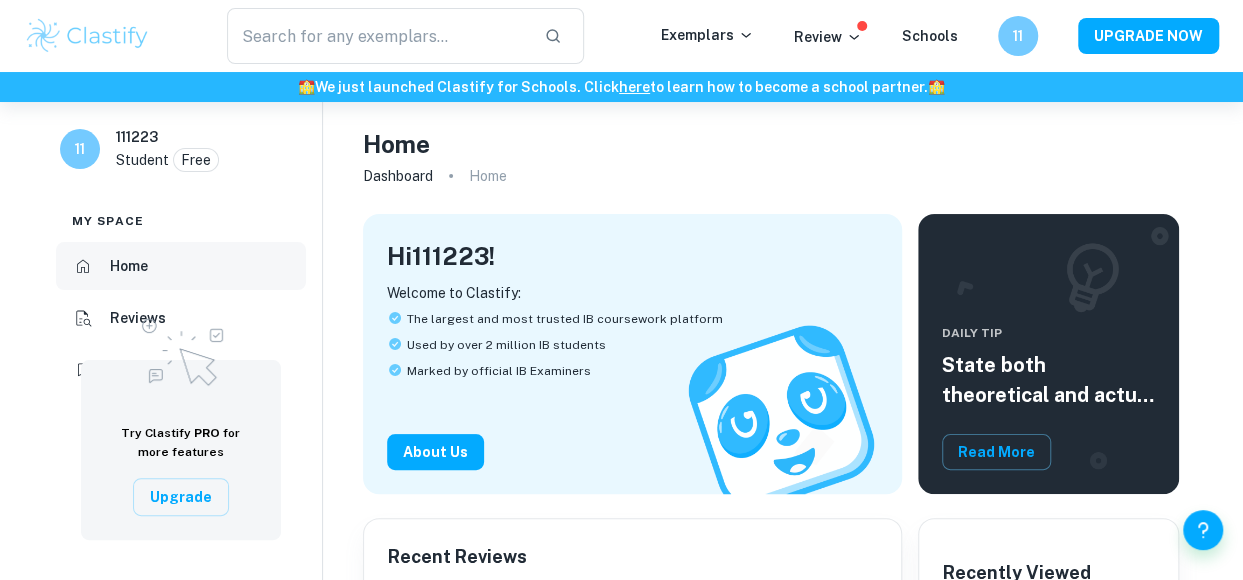 drag, startPoint x: 0, startPoint y: 0, endPoint x: 240, endPoint y: 285, distance: 372.5923 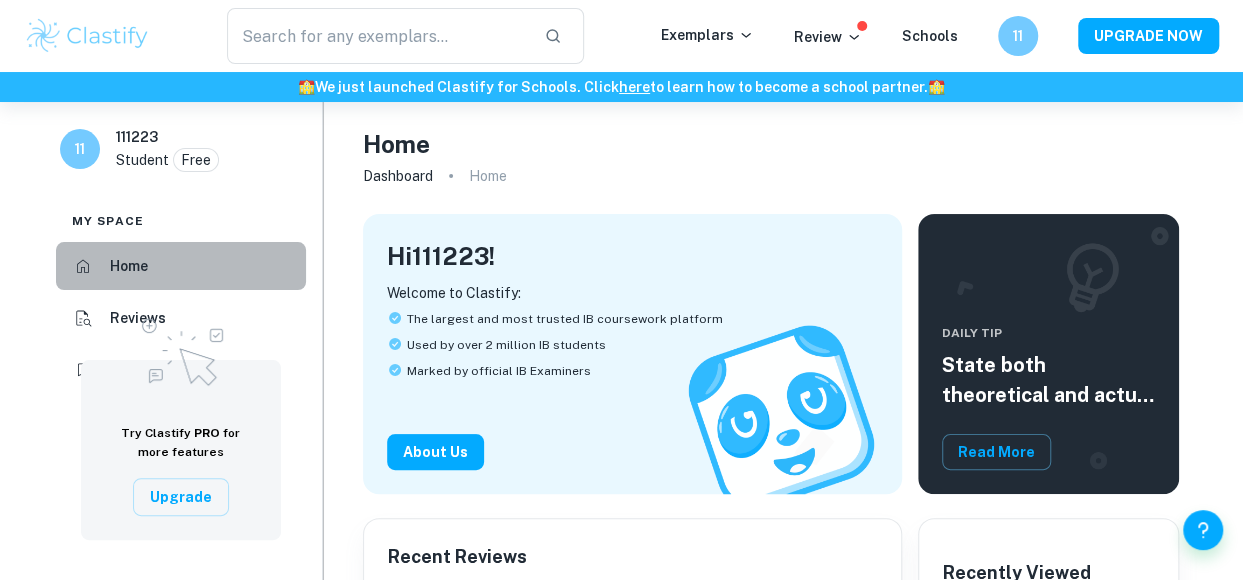 click on "Home" at bounding box center (181, 266) 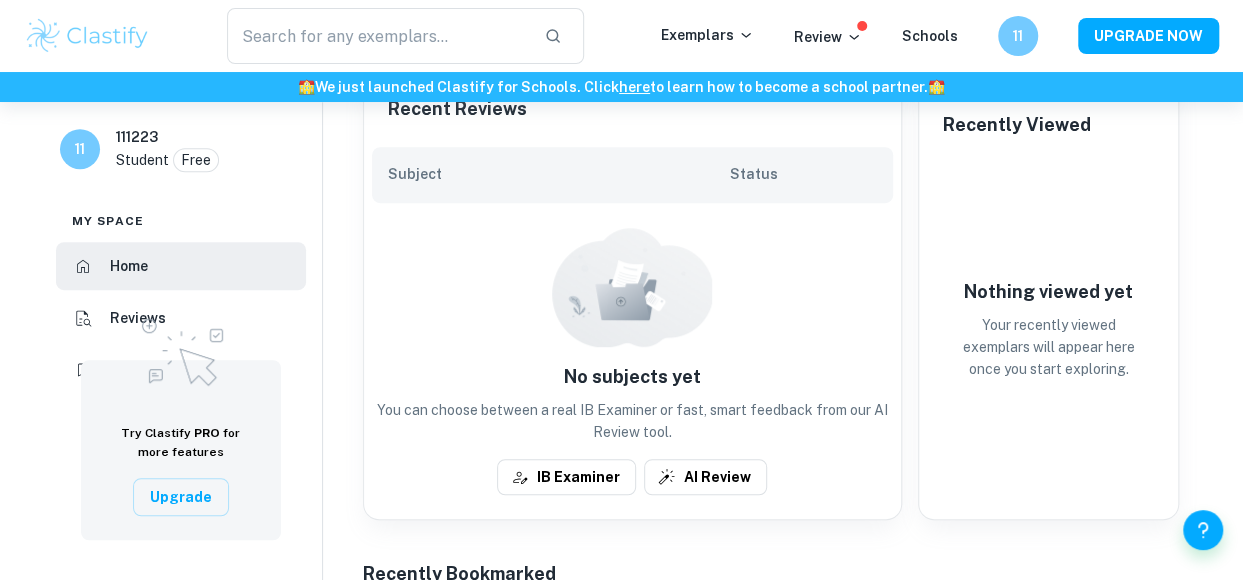 scroll, scrollTop: 0, scrollLeft: 0, axis: both 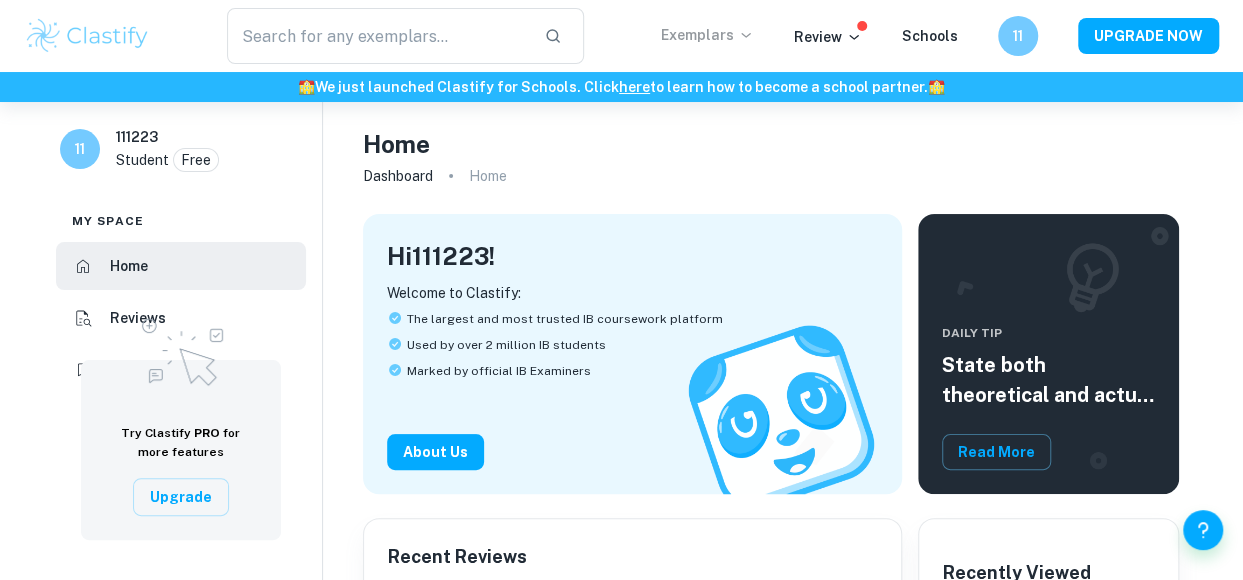 click on "Exemplars" at bounding box center (707, 35) 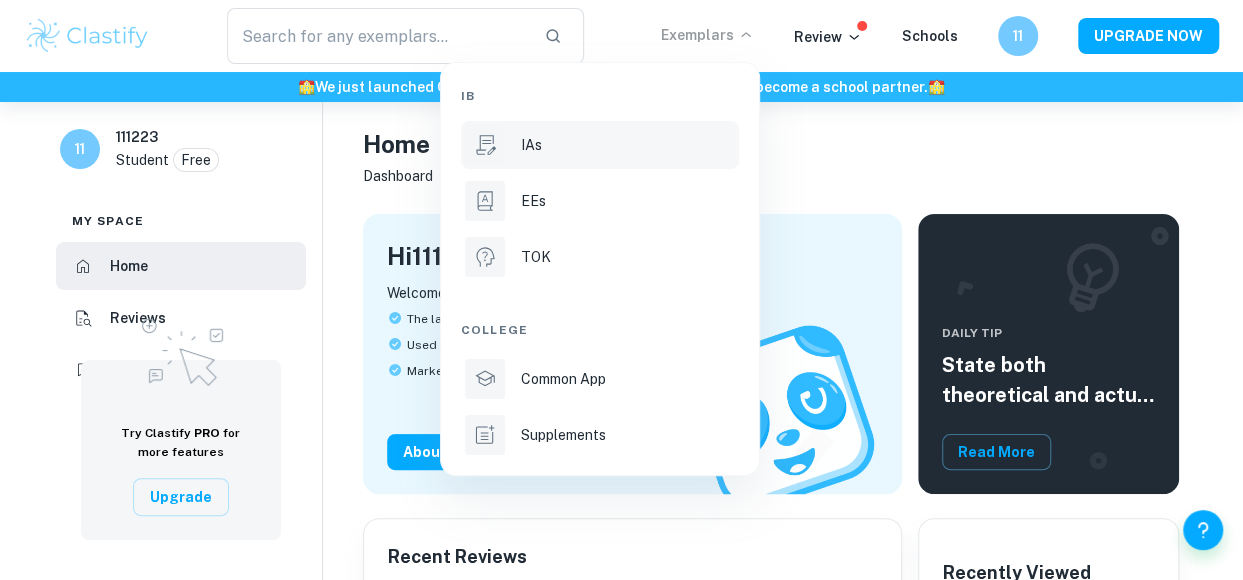 click on "IAs" at bounding box center (600, 145) 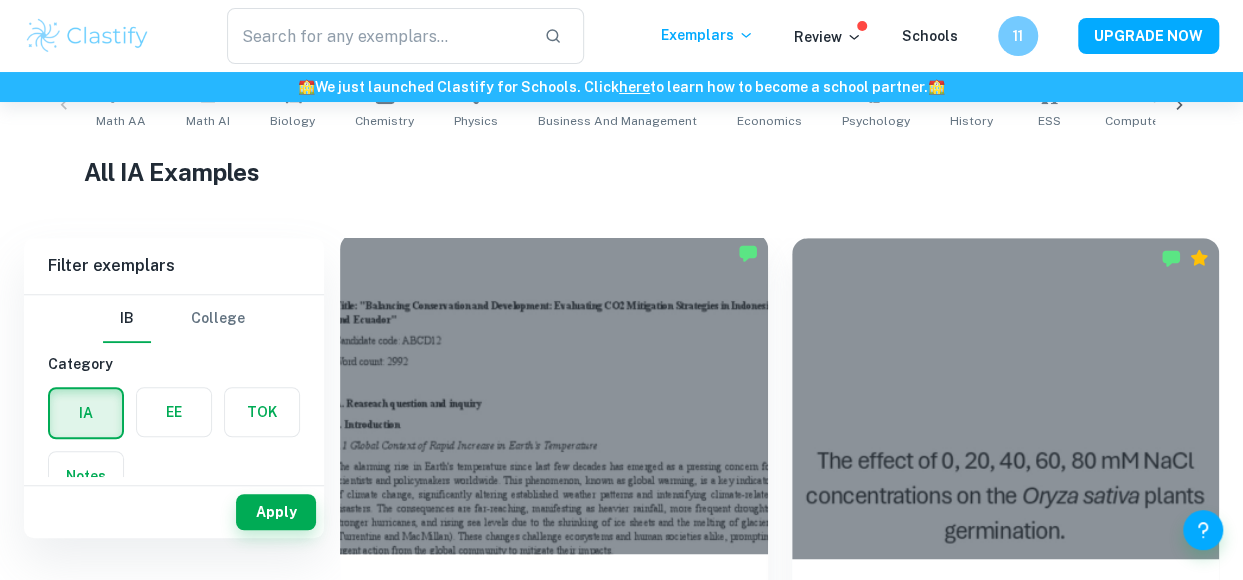 scroll, scrollTop: 239, scrollLeft: 0, axis: vertical 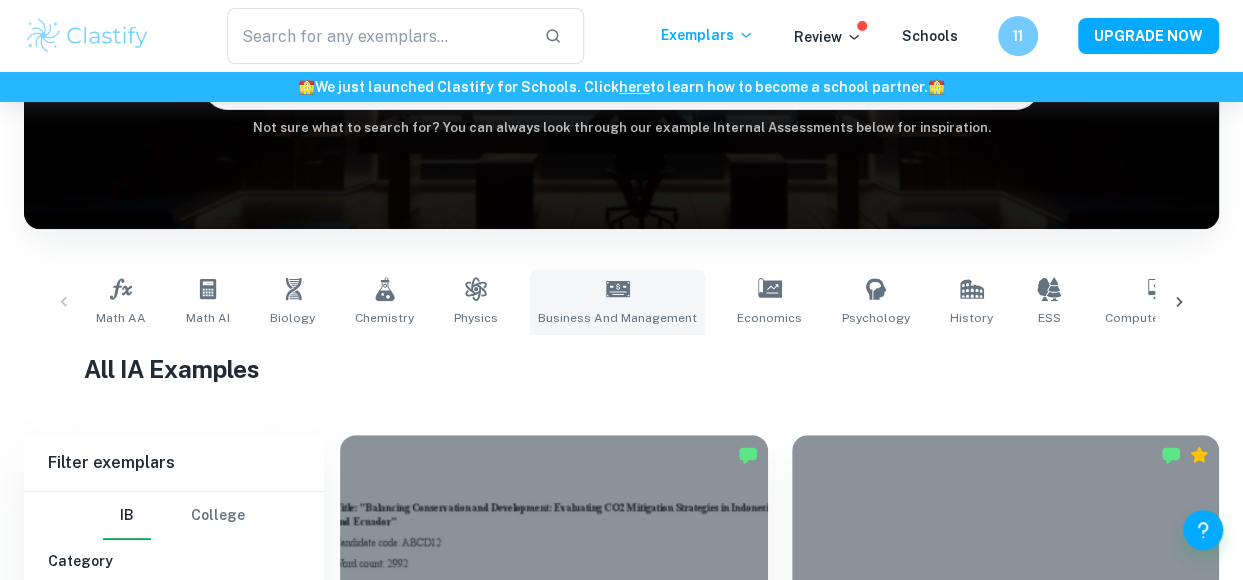 click on "Business and Management" at bounding box center [617, 302] 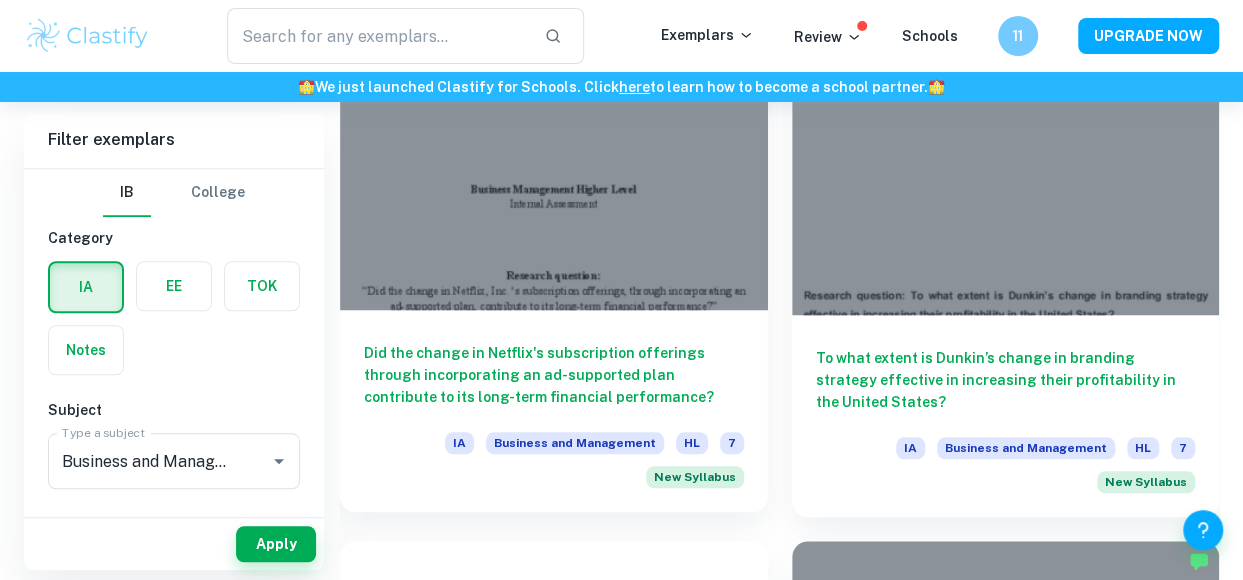 scroll, scrollTop: 746, scrollLeft: 0, axis: vertical 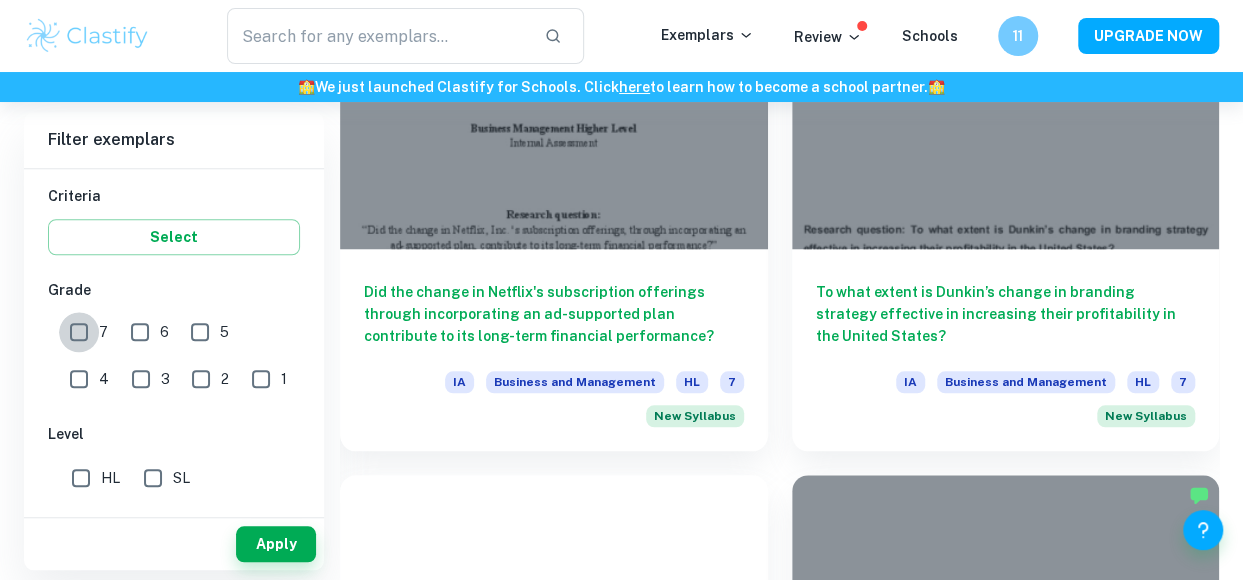 click on "7" at bounding box center [79, 332] 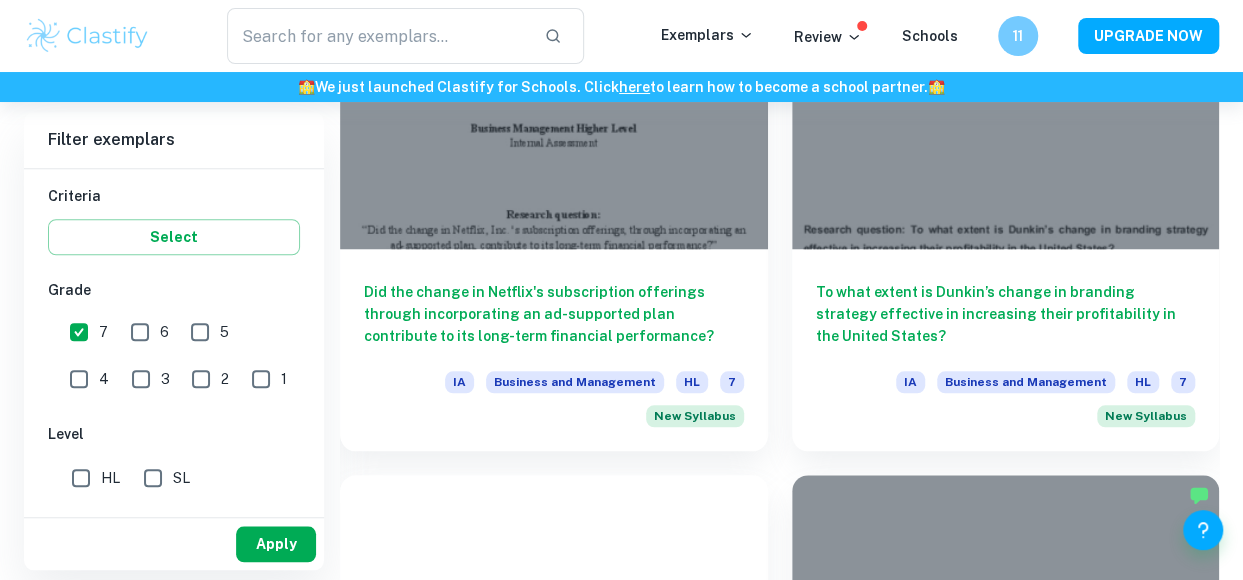 drag, startPoint x: 85, startPoint y: 470, endPoint x: 274, endPoint y: 534, distance: 199.54198 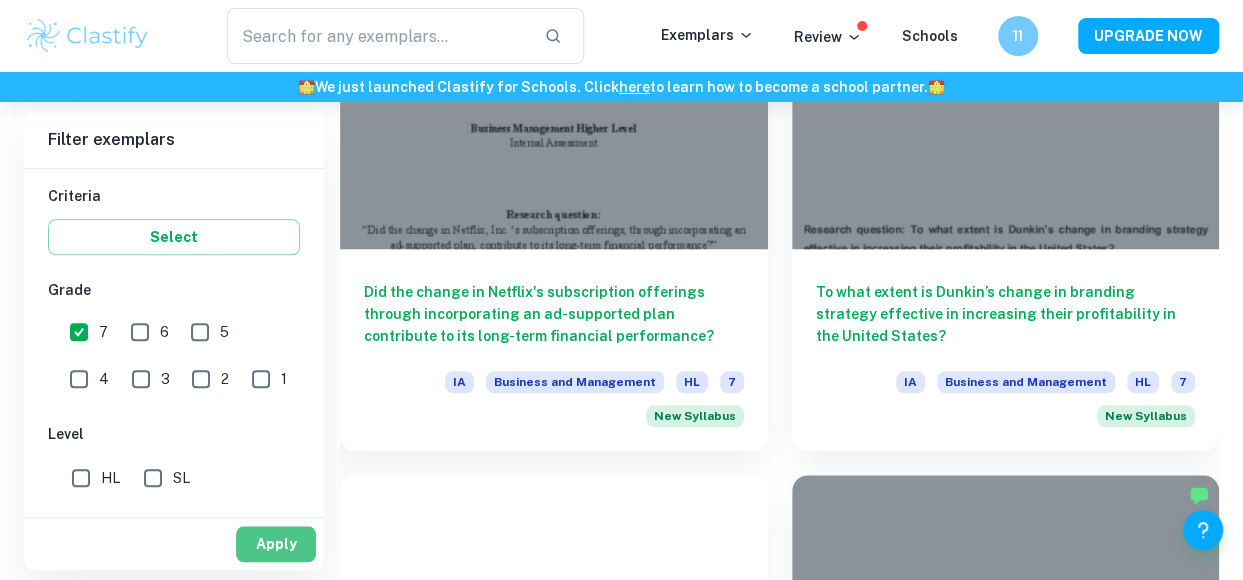 click on "Apply" at bounding box center [276, 544] 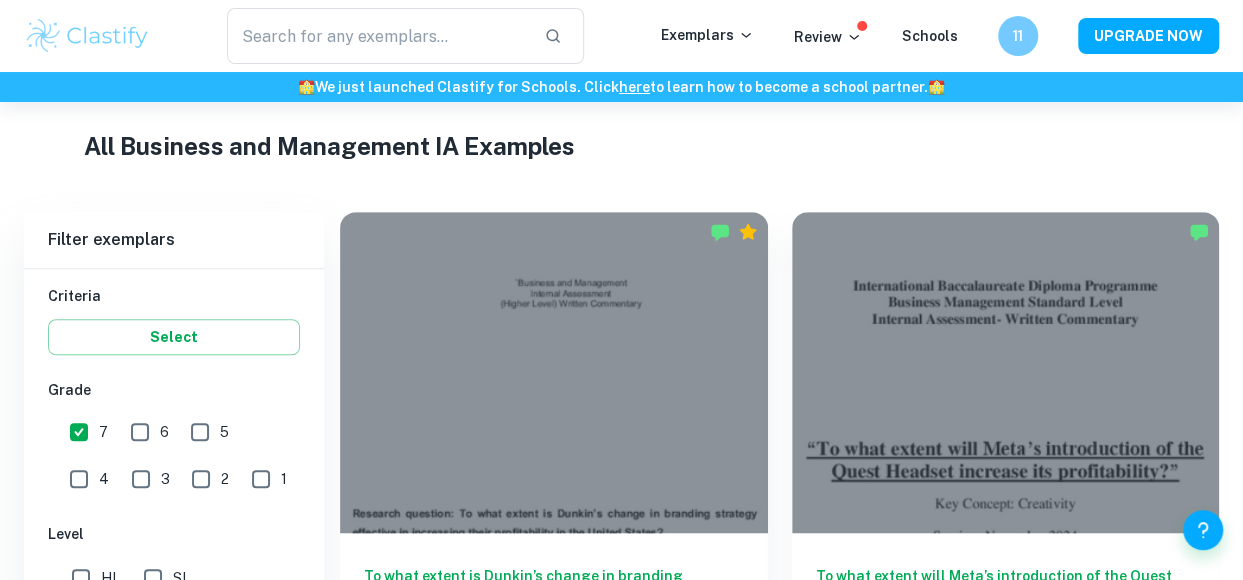 scroll, scrollTop: 746, scrollLeft: 0, axis: vertical 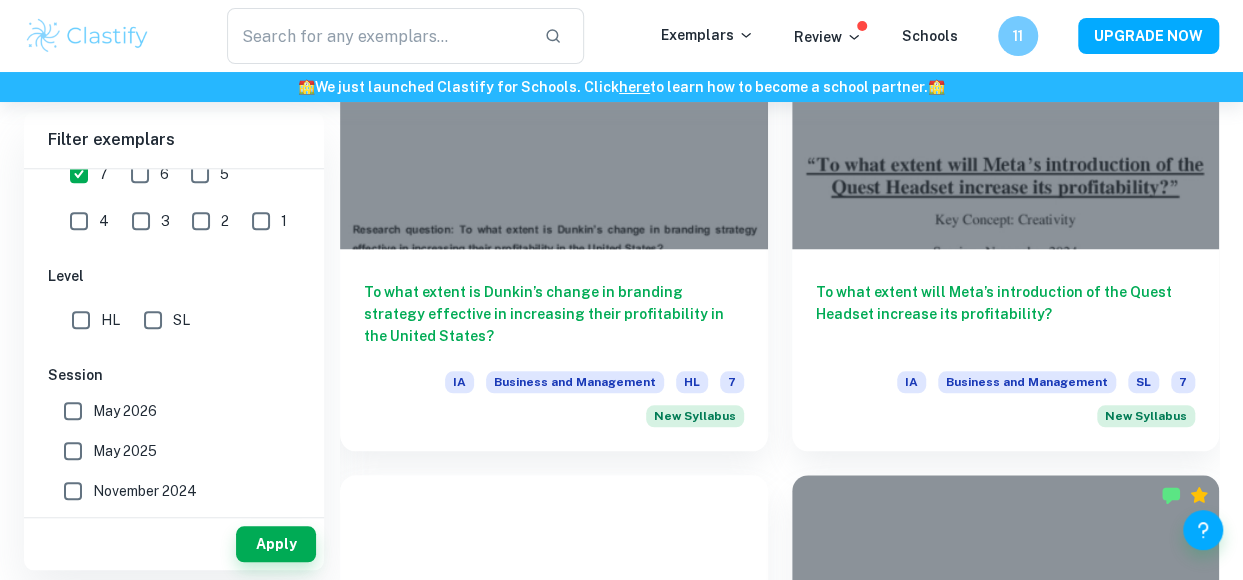 click on "HL" at bounding box center [81, 320] 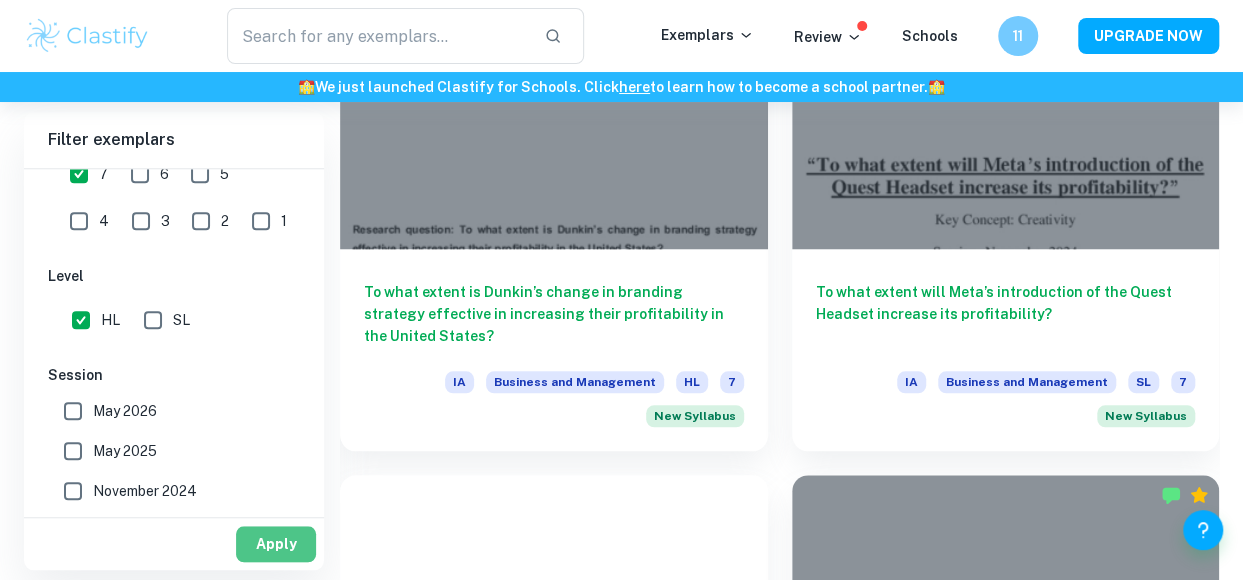 click on "Apply" at bounding box center (276, 544) 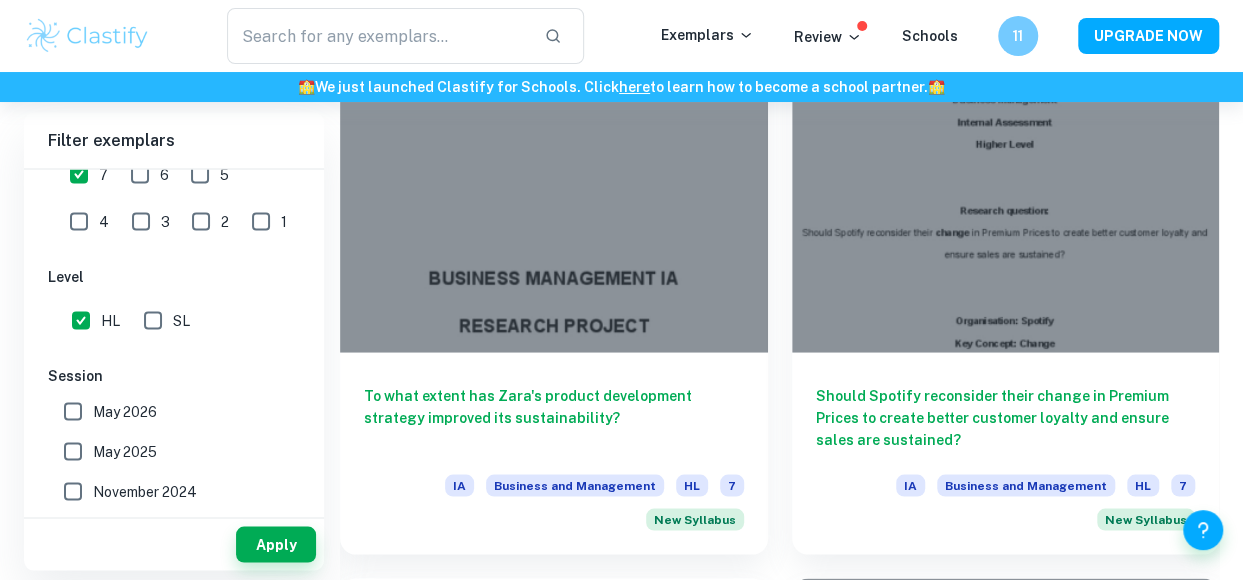 scroll, scrollTop: 1737, scrollLeft: 0, axis: vertical 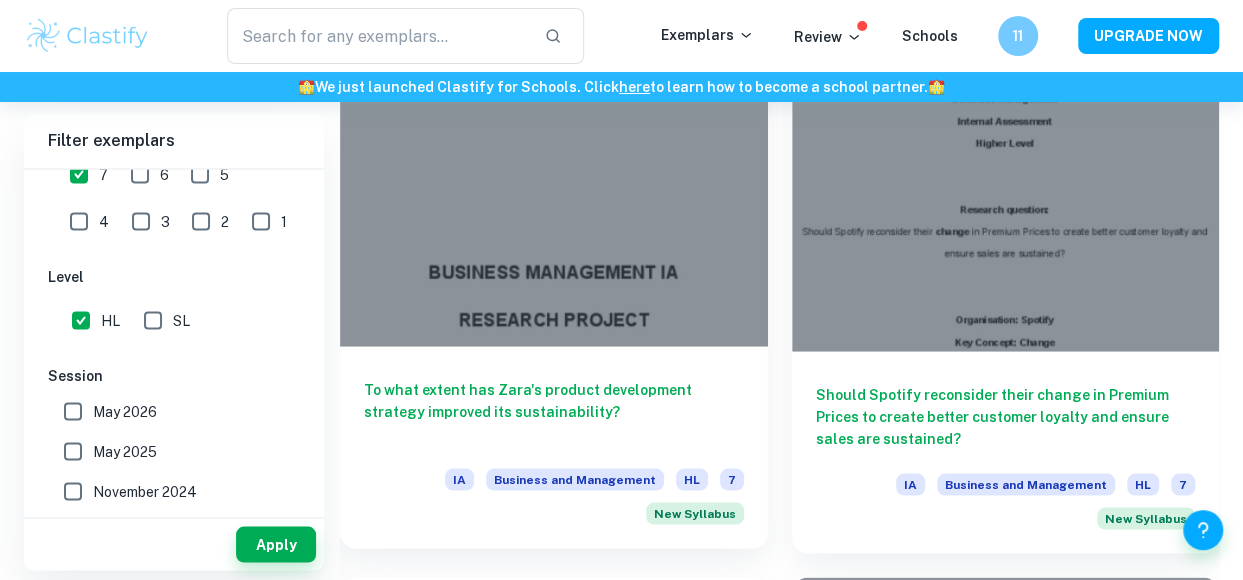 click at bounding box center [554, 185] 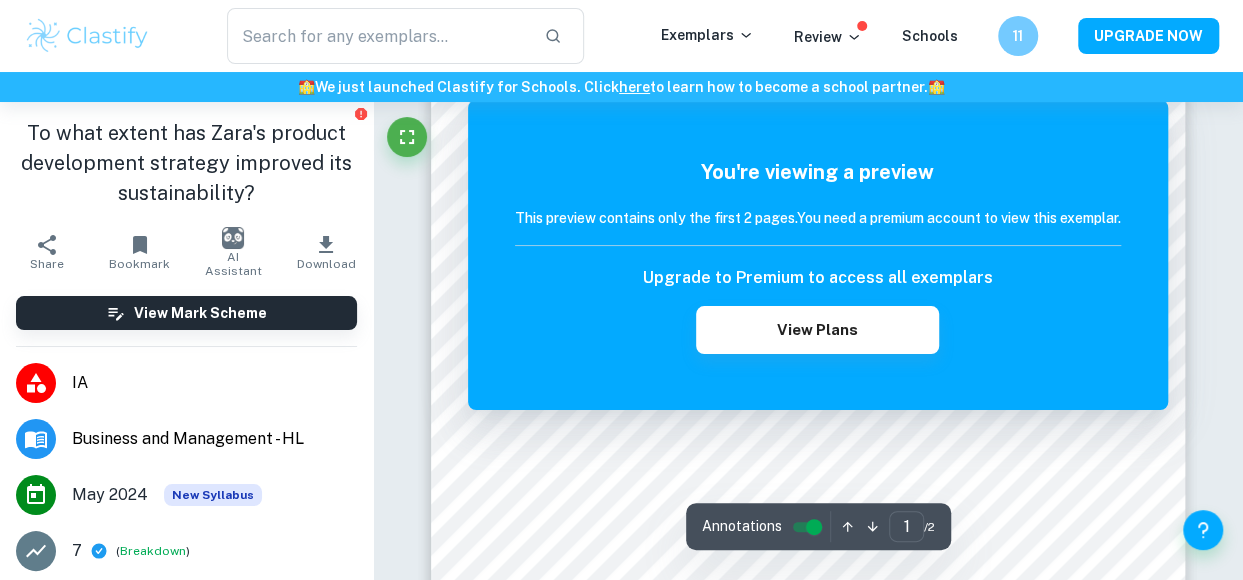 scroll, scrollTop: 0, scrollLeft: 0, axis: both 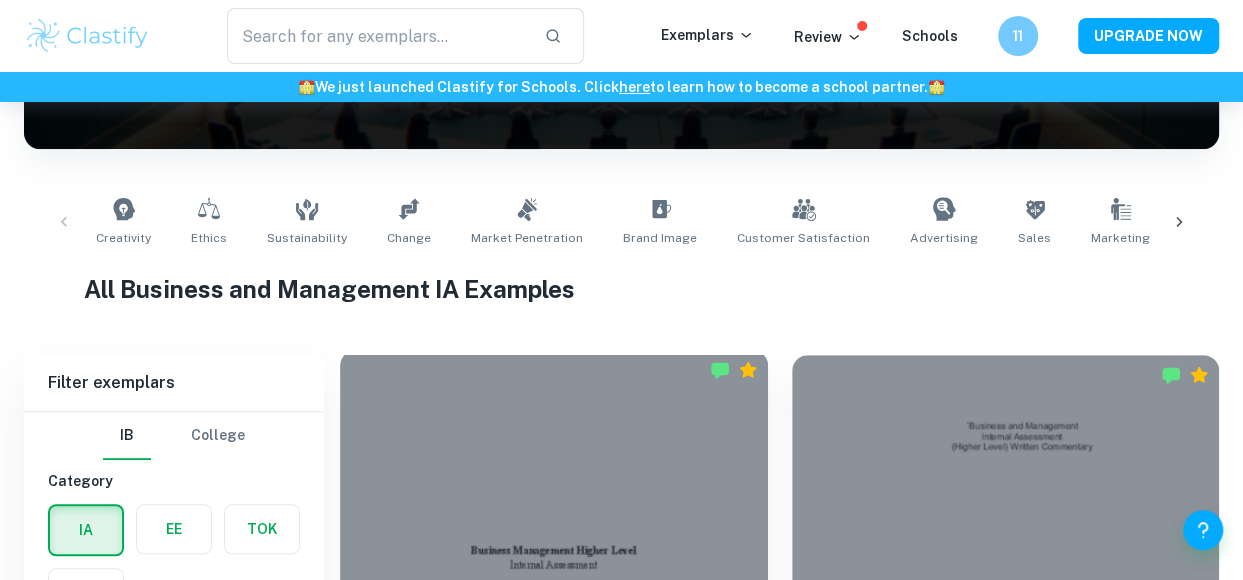 click at bounding box center (554, 510) 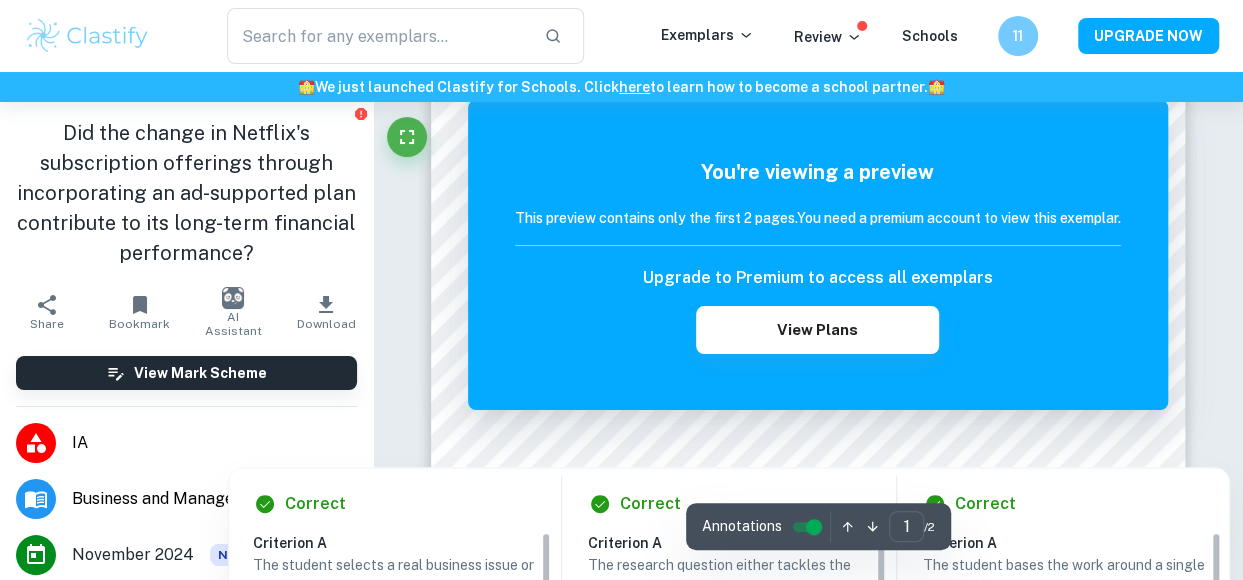 scroll, scrollTop: 75, scrollLeft: 0, axis: vertical 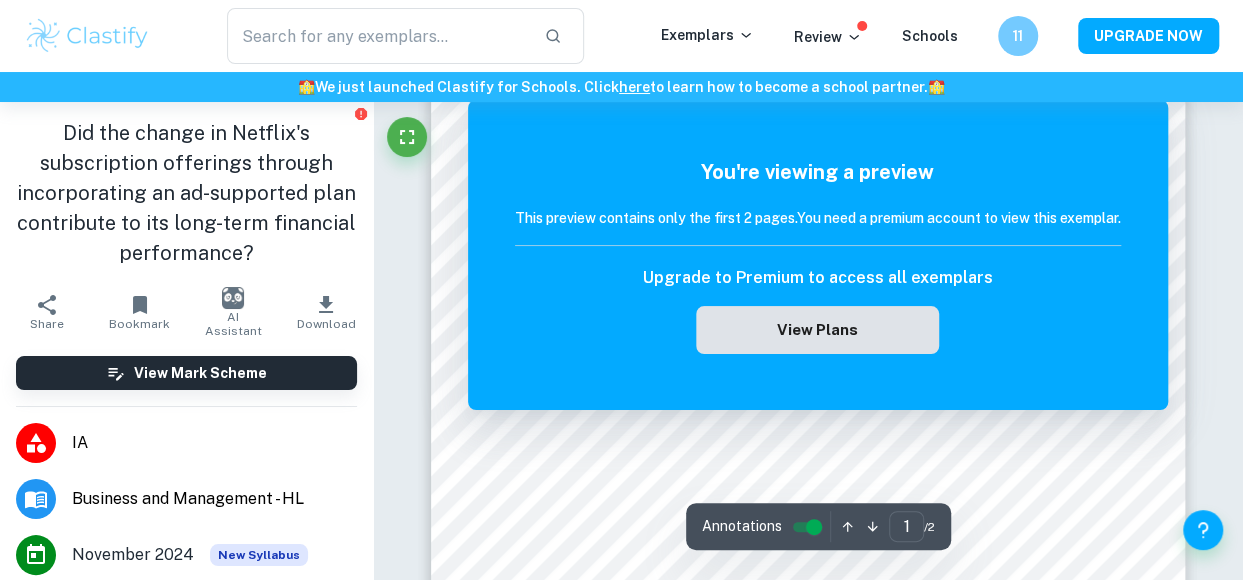 click on "View Plans" at bounding box center [817, 330] 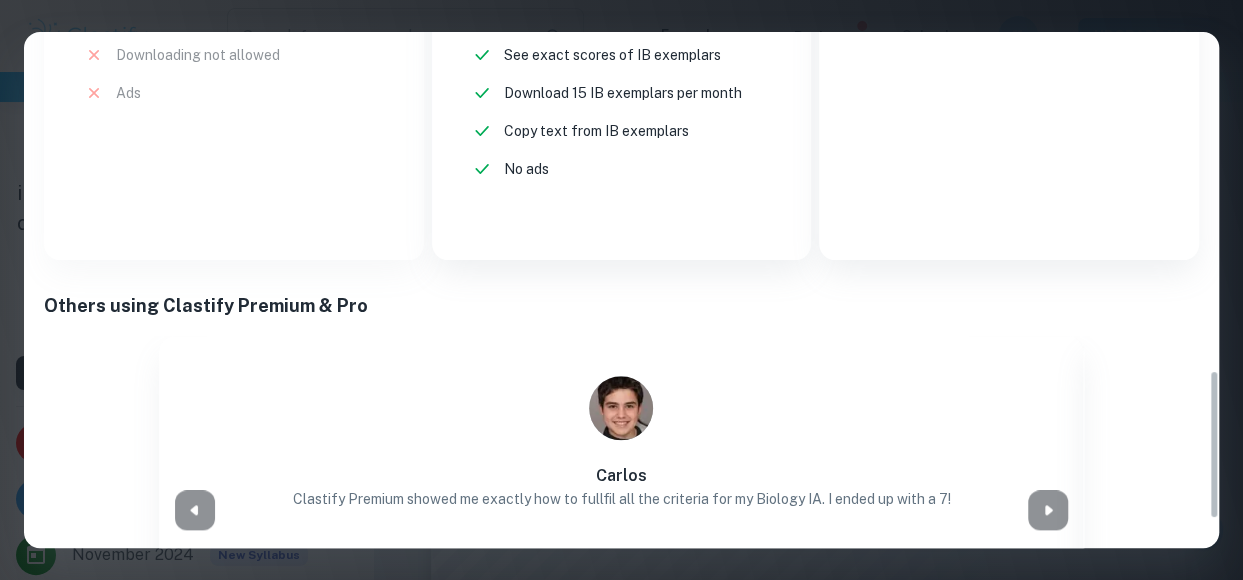scroll, scrollTop: 829, scrollLeft: 0, axis: vertical 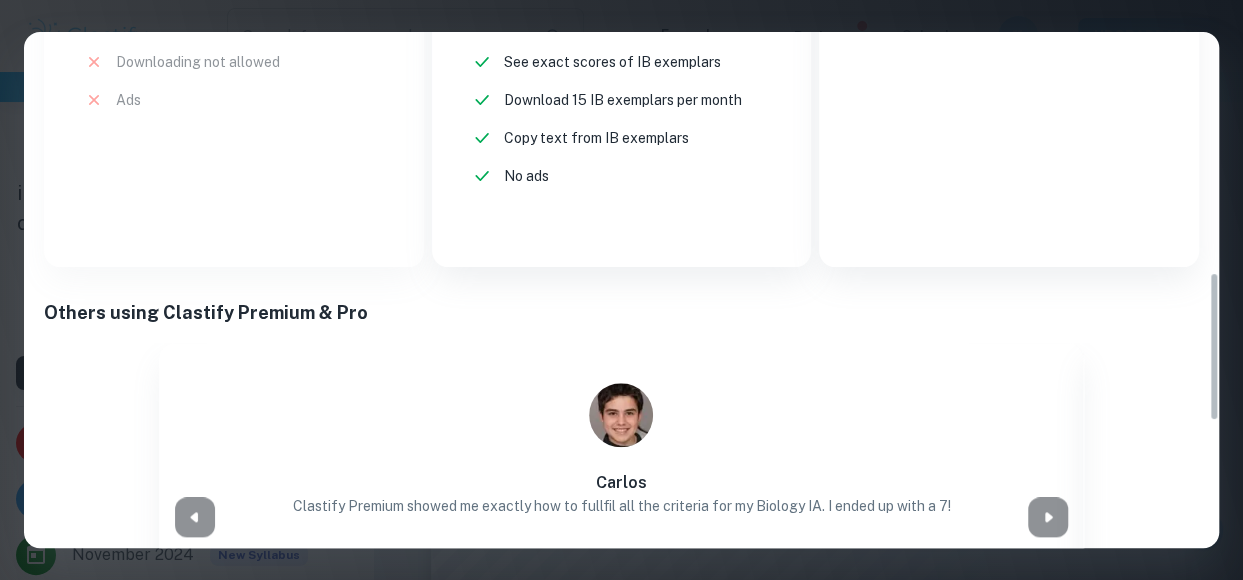 click on "BEST VALUE Pro $ 13.99 /mo unlocks all pro features for  IB Upgrade Plan Everything in Premium New! Unlimited Clai messages New! 50 AI Reviews each month New!" at bounding box center [1009, -43] 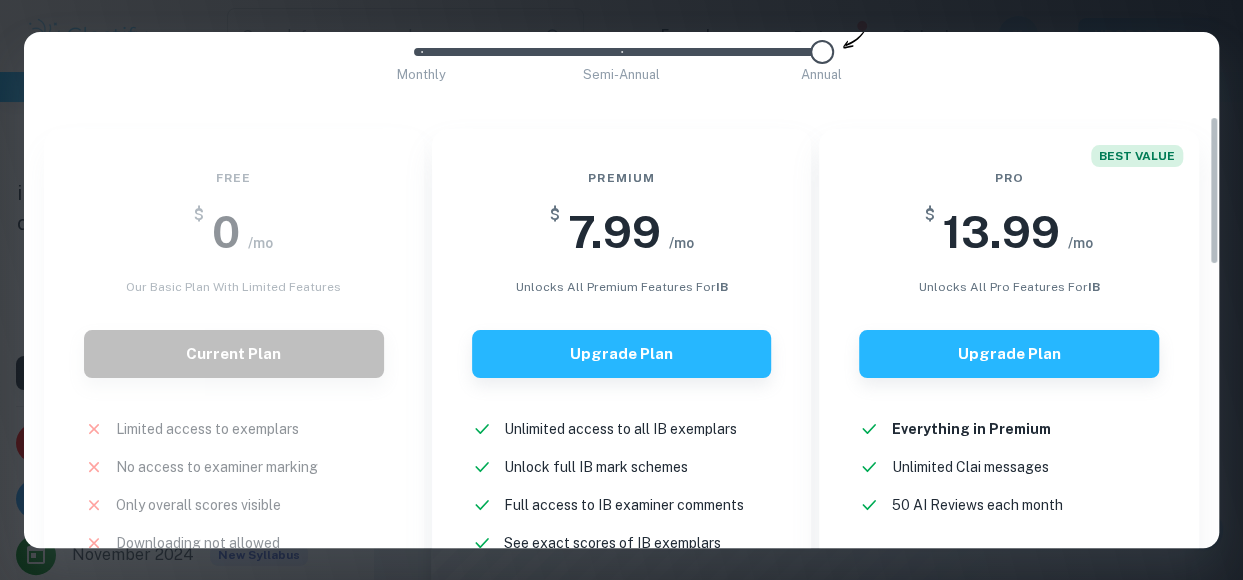 scroll, scrollTop: 289, scrollLeft: 0, axis: vertical 